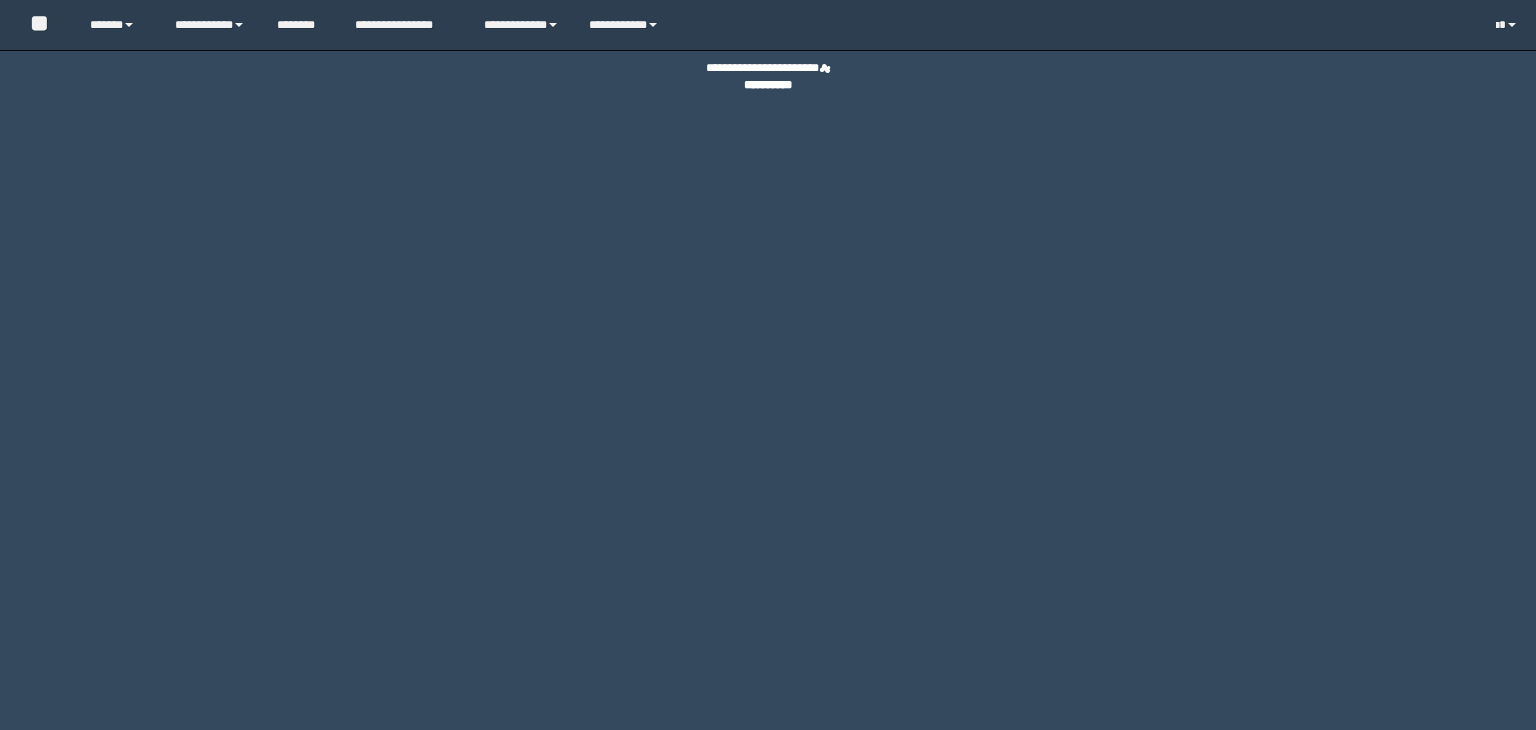 scroll, scrollTop: 0, scrollLeft: 0, axis: both 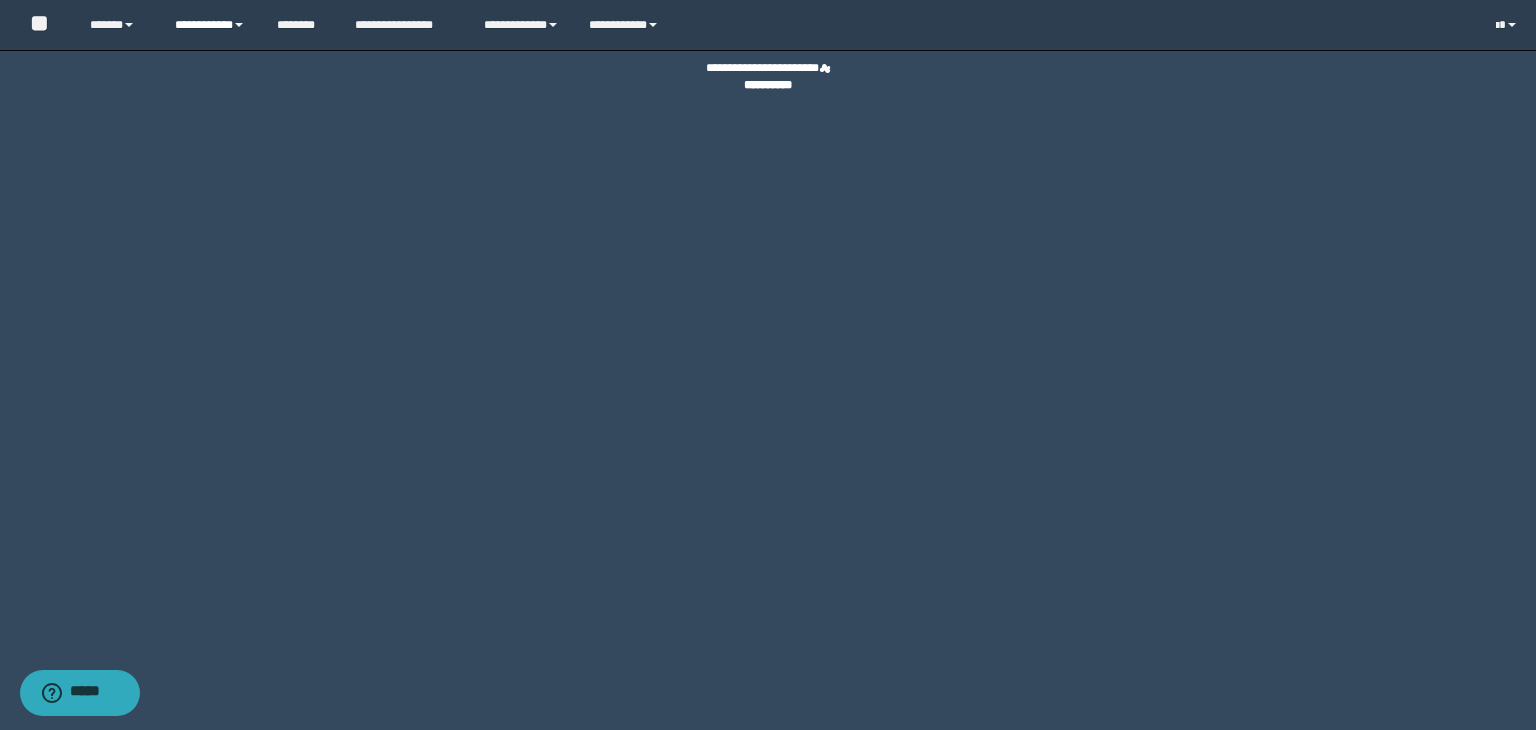 click on "**********" at bounding box center [210, 25] 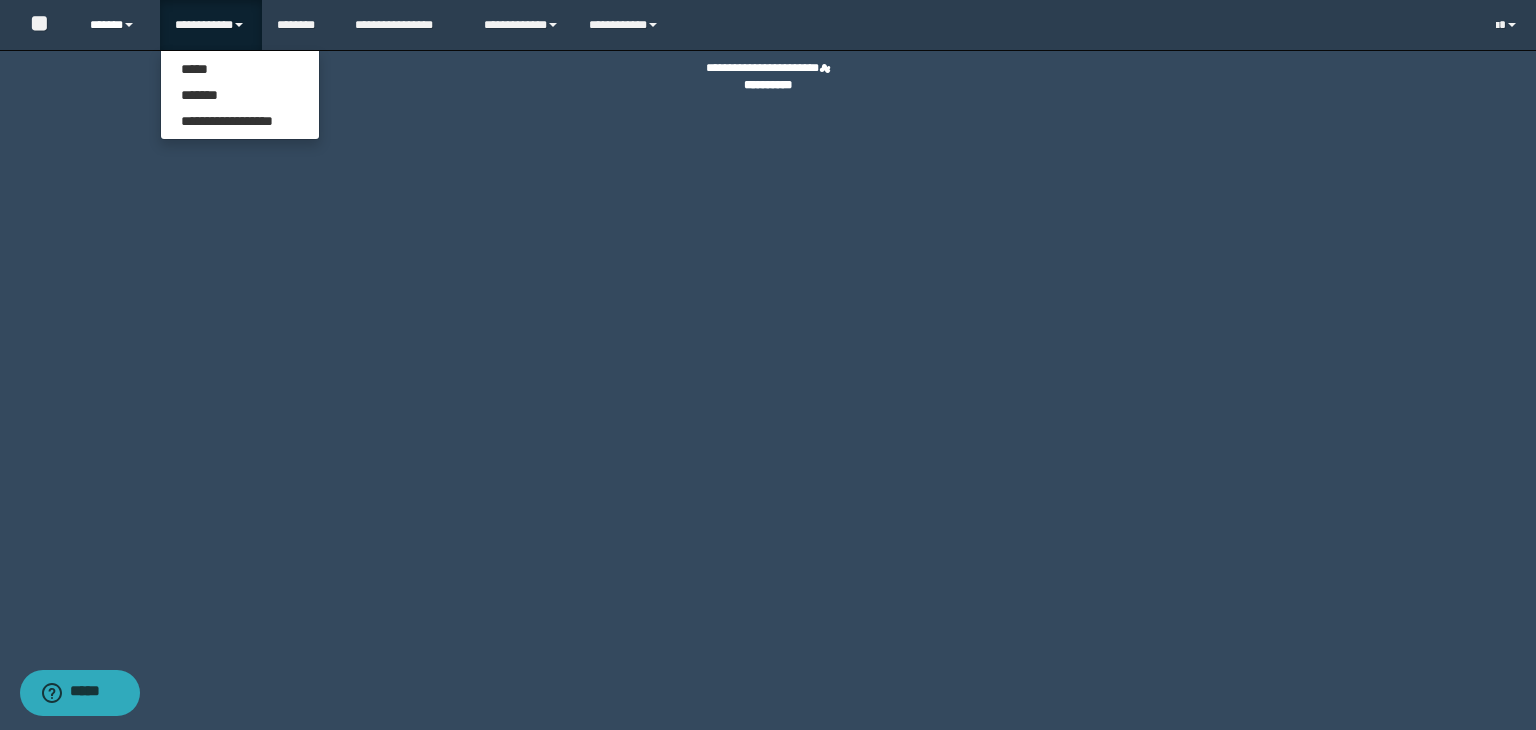 click on "******" at bounding box center [117, 25] 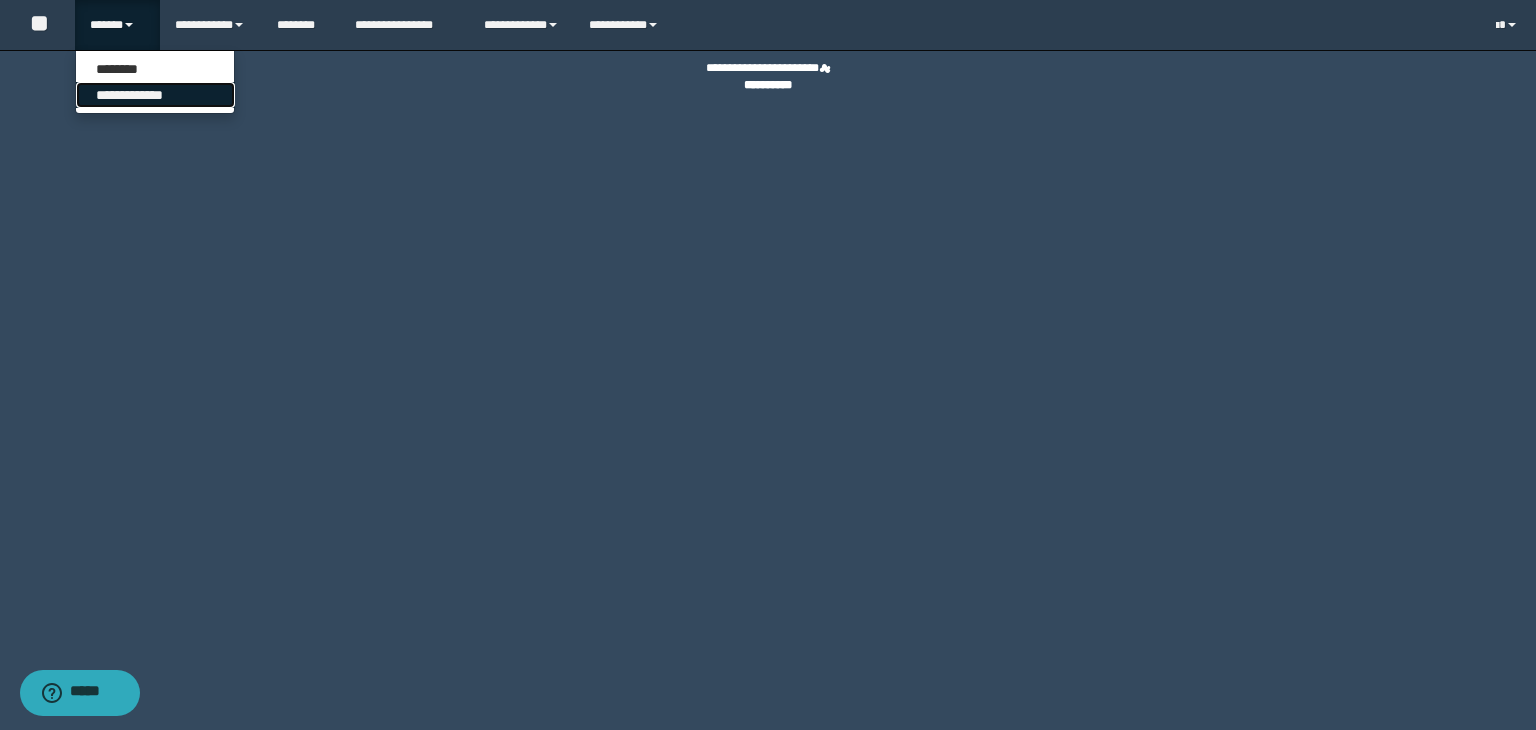 click on "**********" at bounding box center [155, 95] 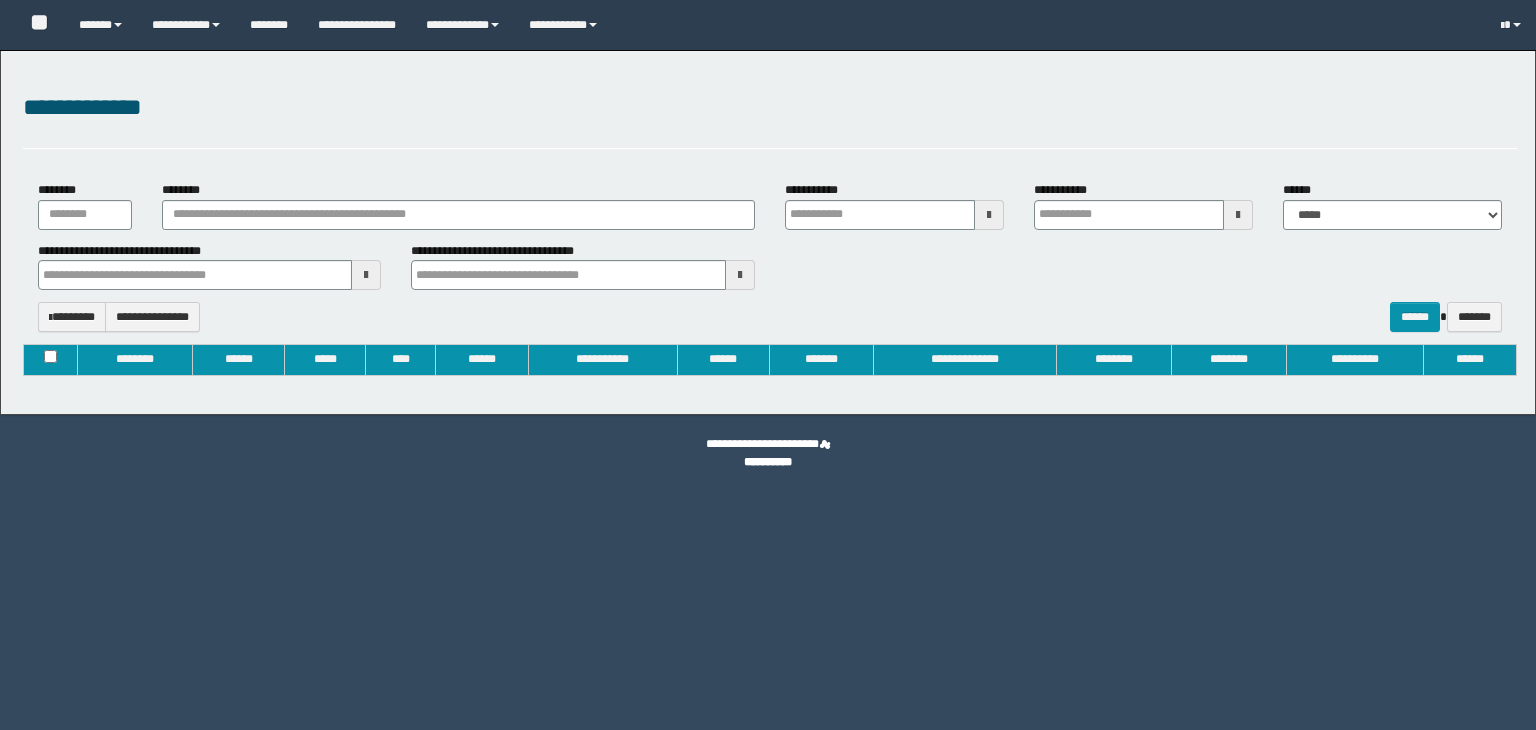 type on "**********" 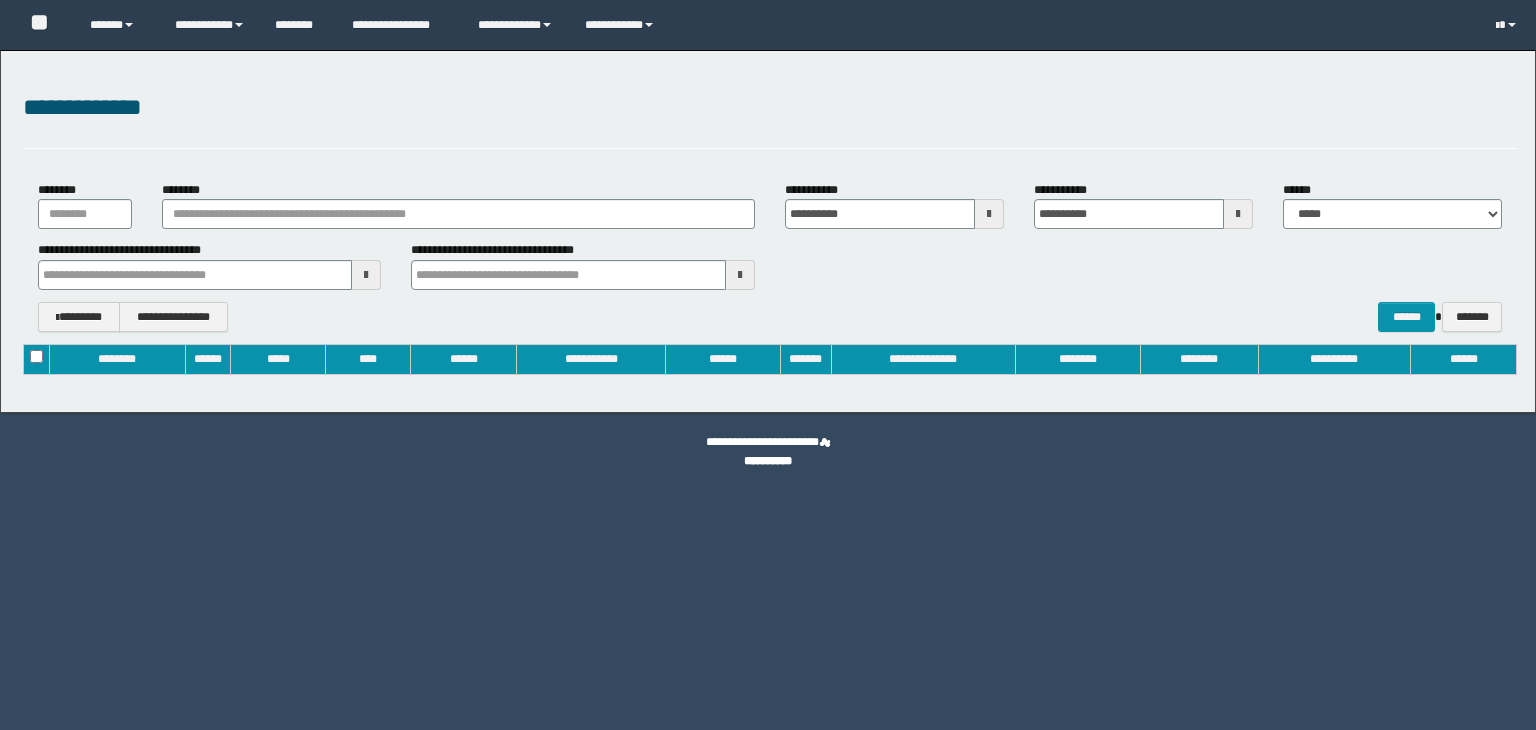 scroll, scrollTop: 0, scrollLeft: 0, axis: both 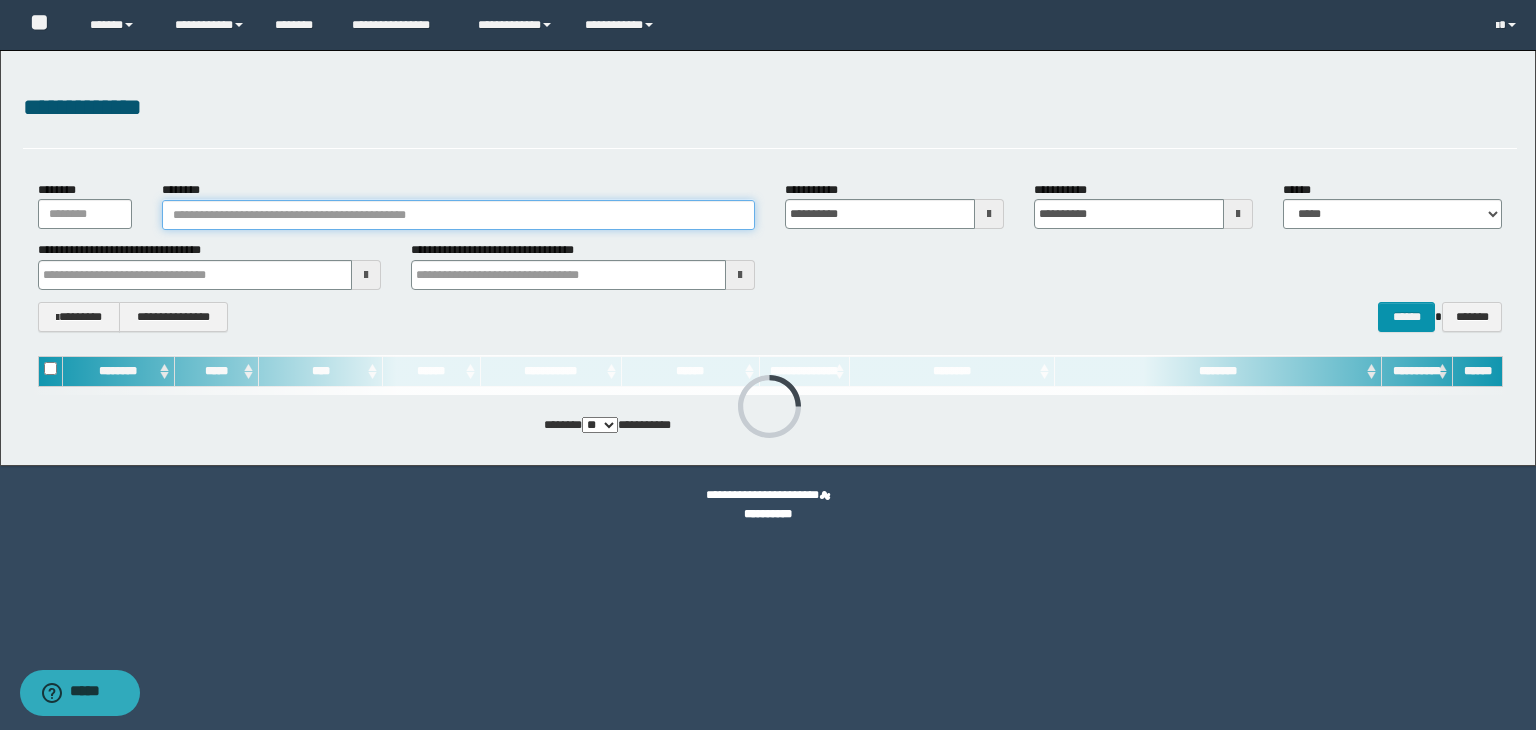 click on "********" at bounding box center (458, 215) 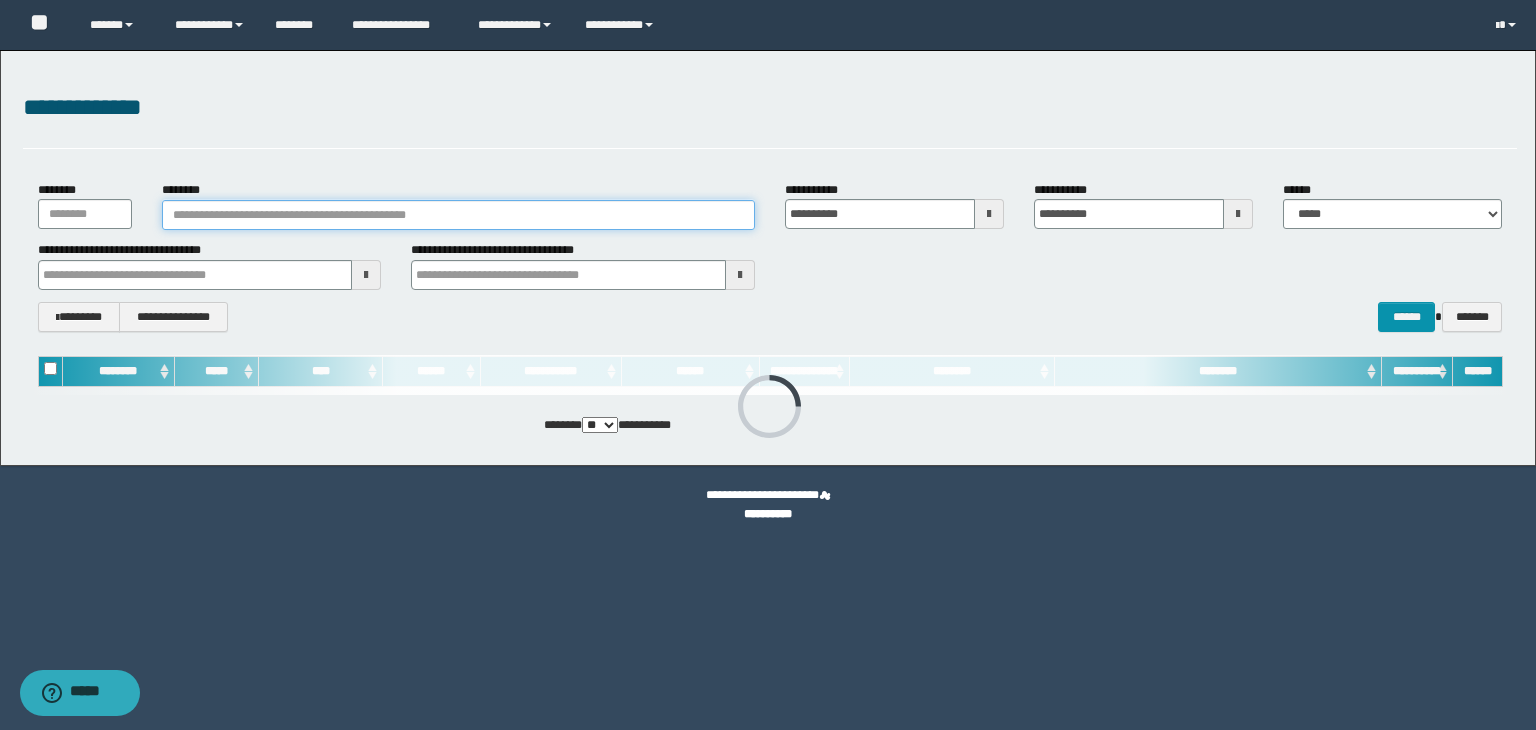 paste on "**********" 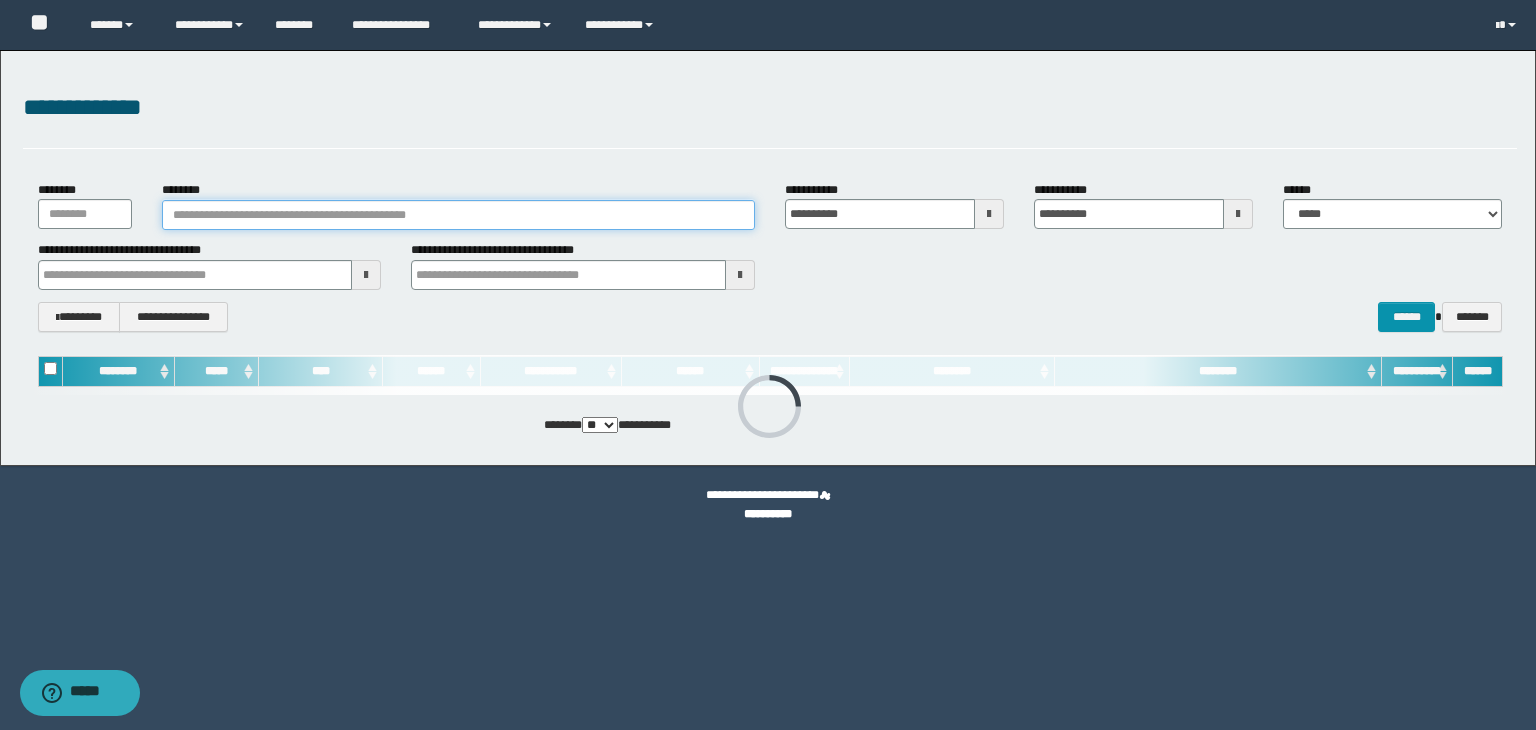 type on "**********" 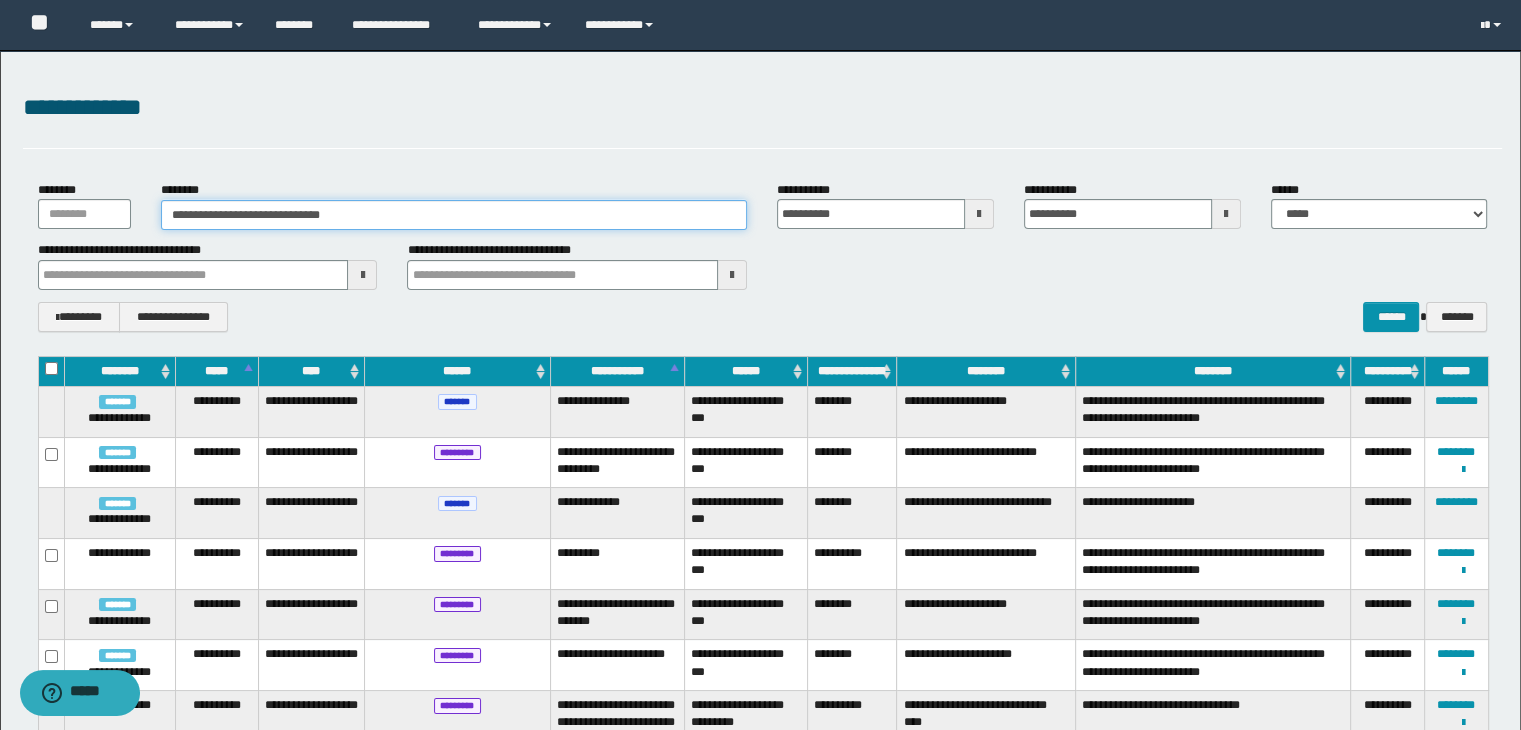 type on "**********" 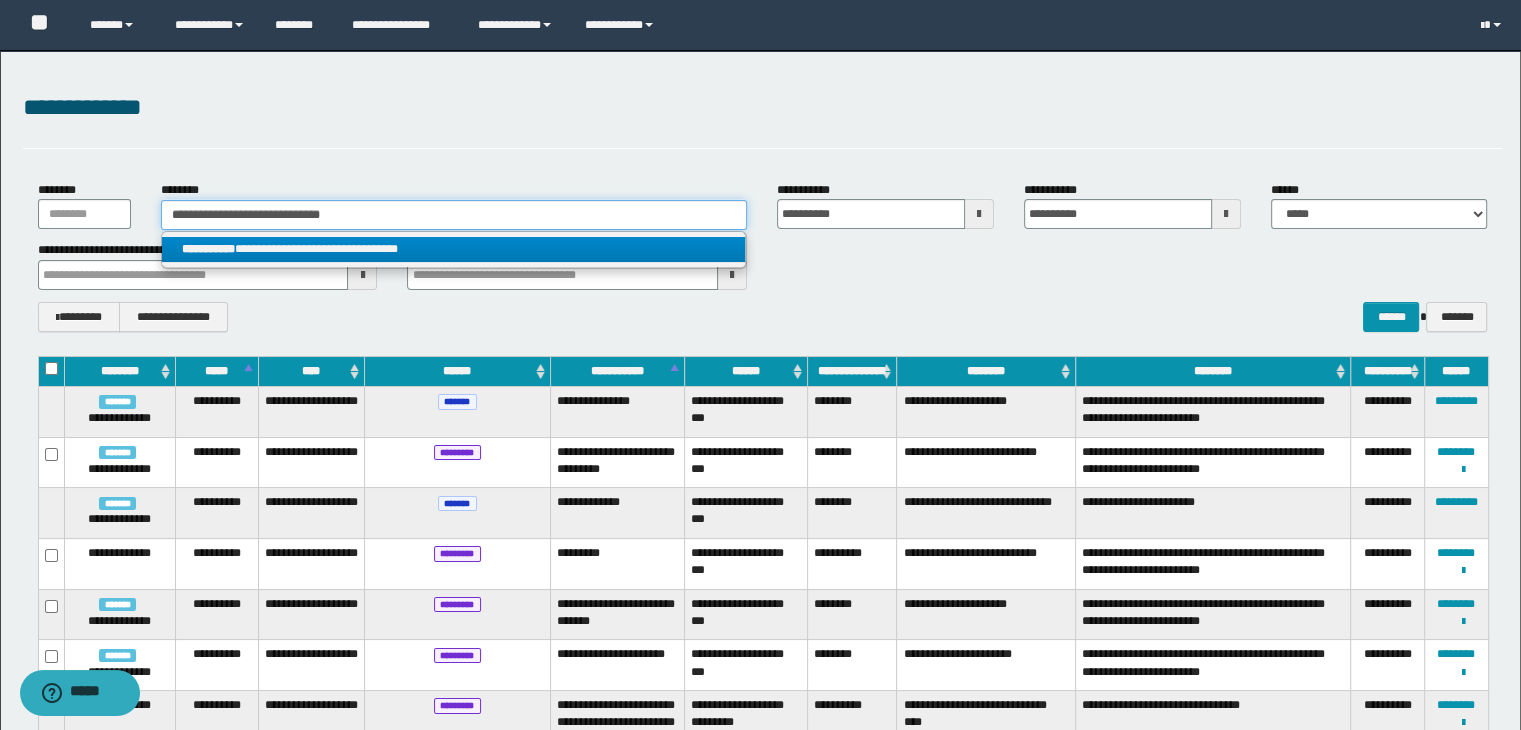 type on "**********" 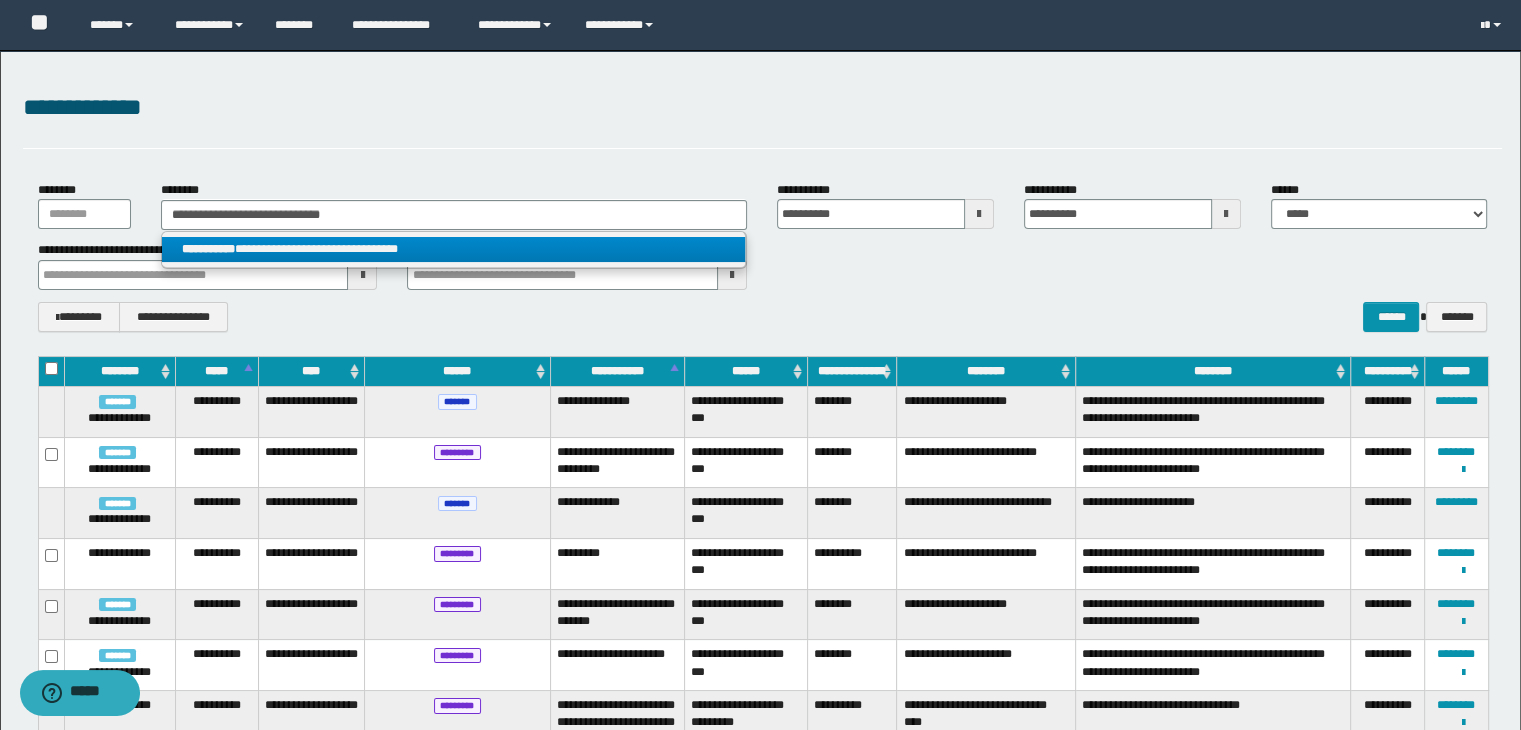 click on "**********" at bounding box center (454, 249) 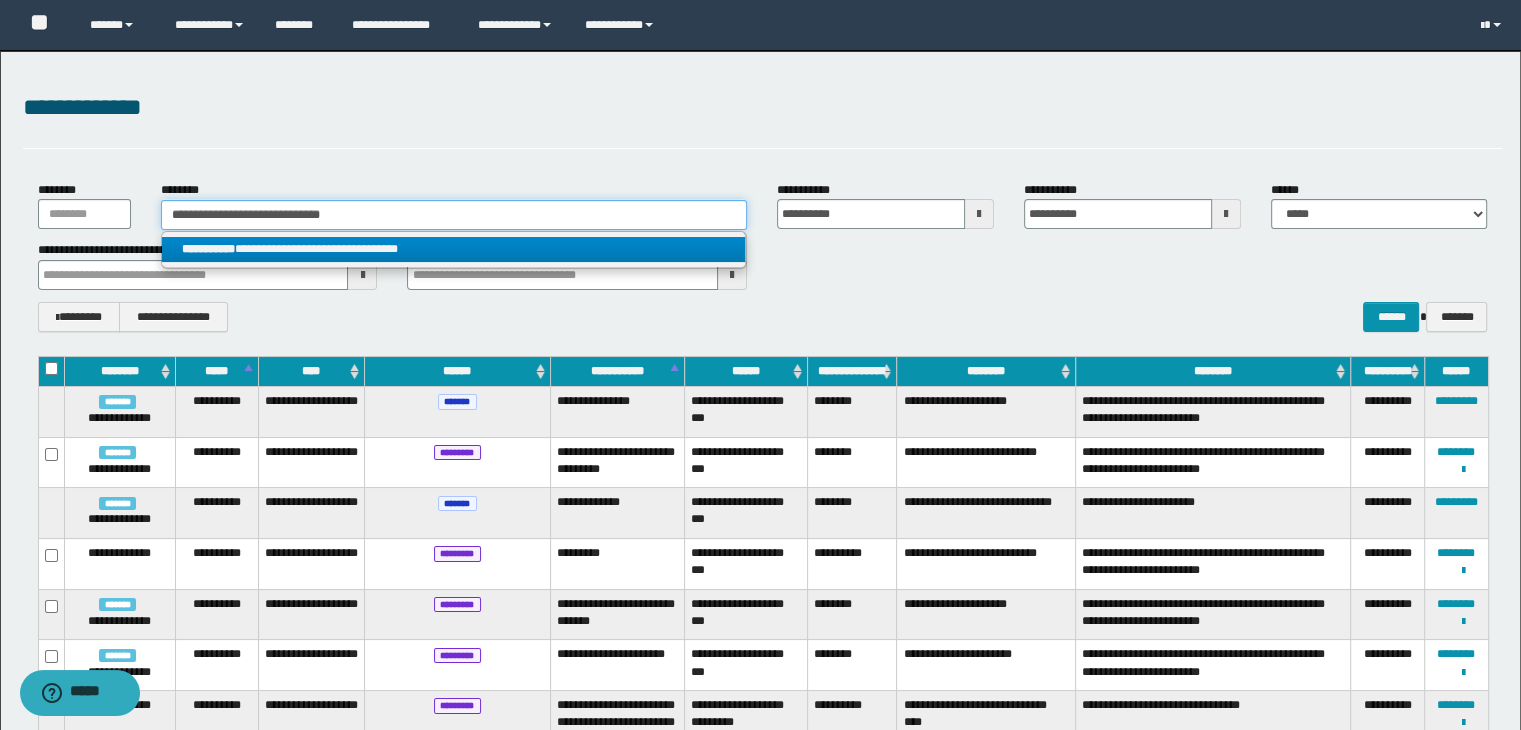 type 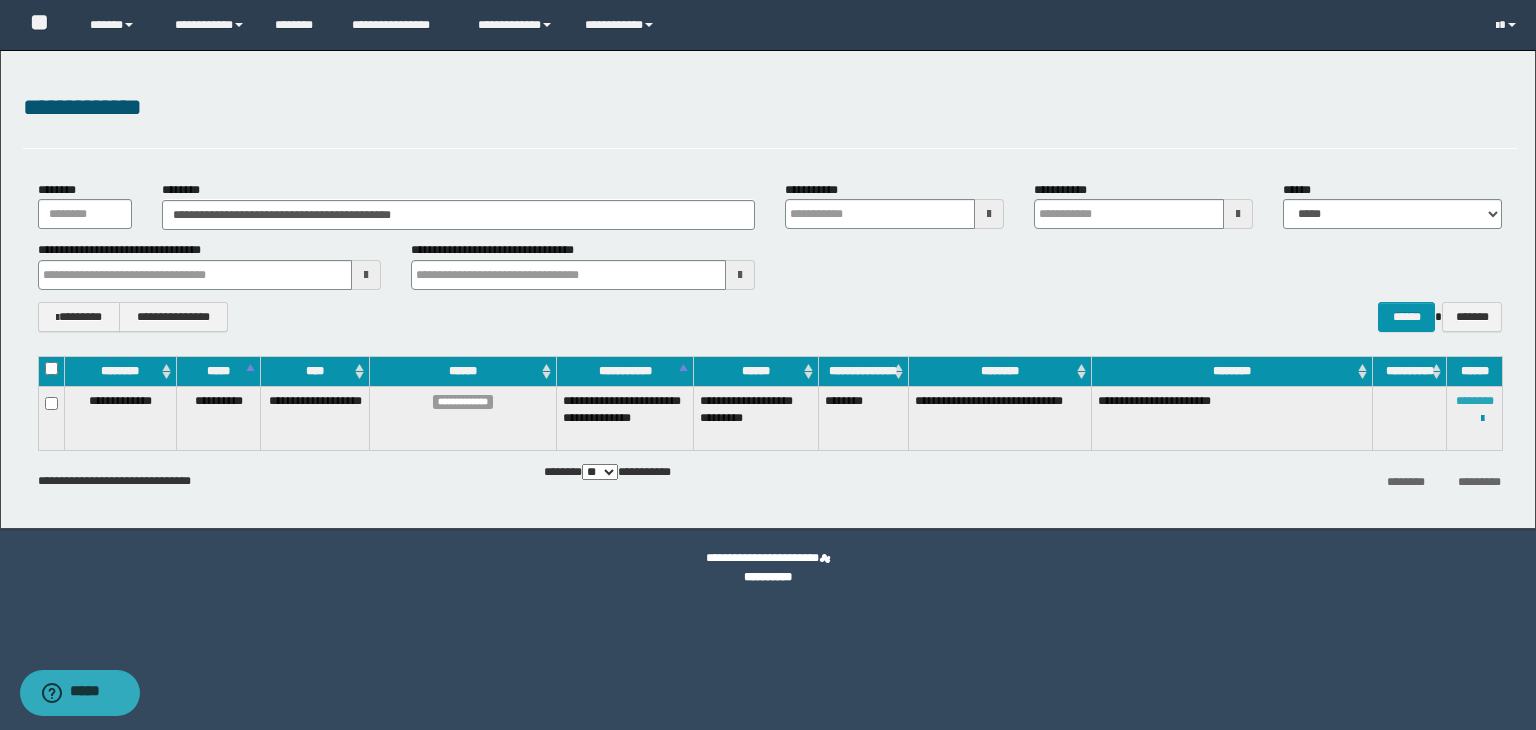 click on "********" at bounding box center [1475, 401] 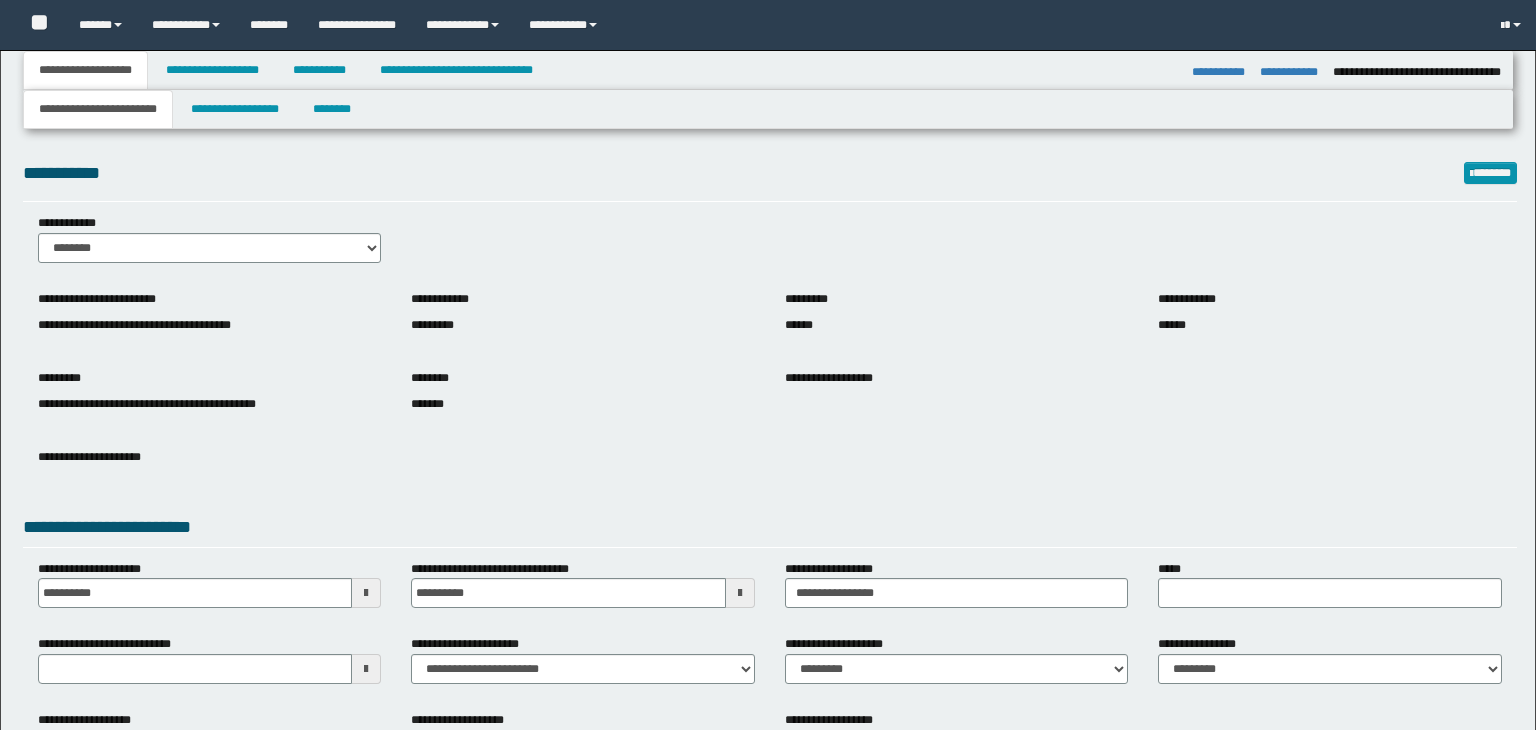 select on "*" 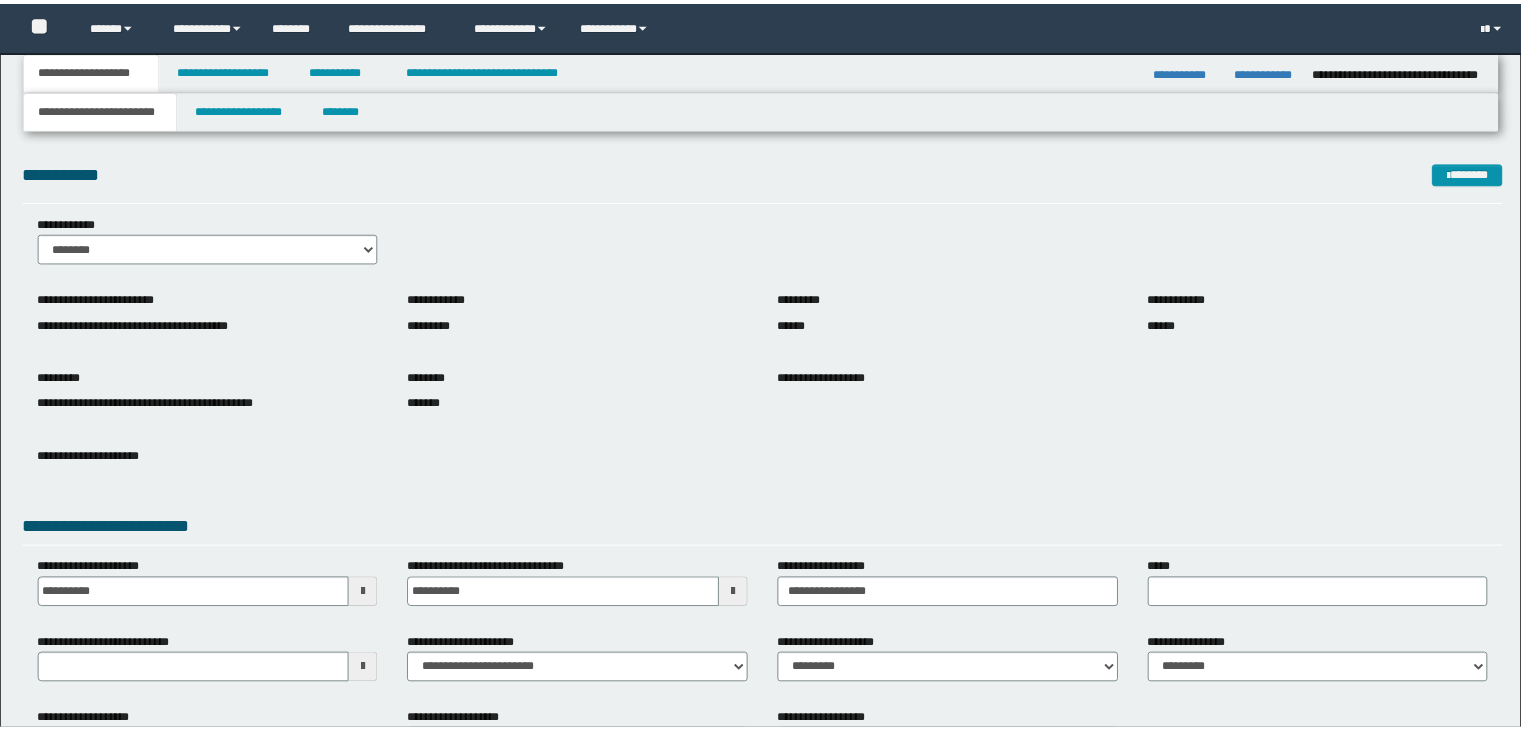 scroll, scrollTop: 0, scrollLeft: 0, axis: both 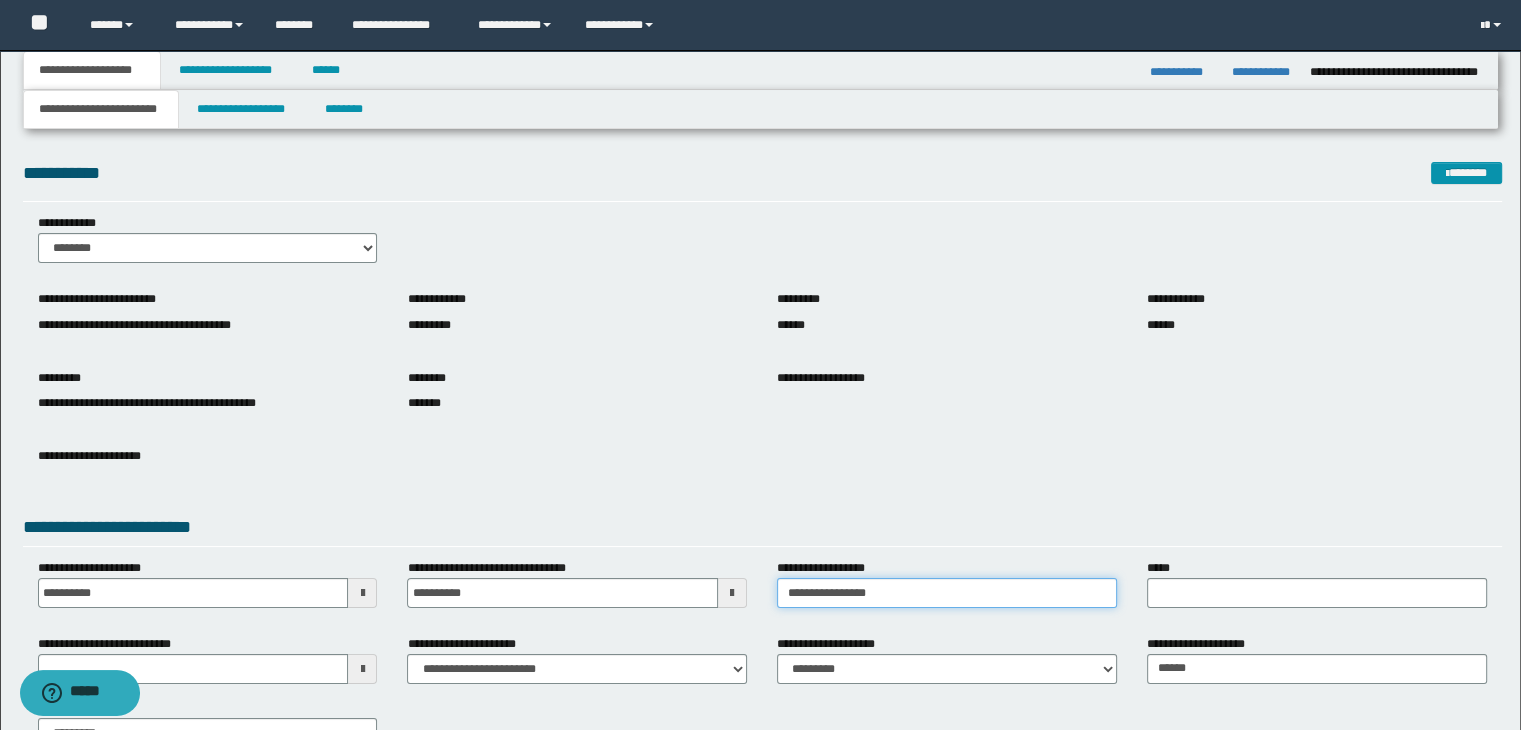 drag, startPoint x: 717, startPoint y: 592, endPoint x: 693, endPoint y: 588, distance: 24.33105 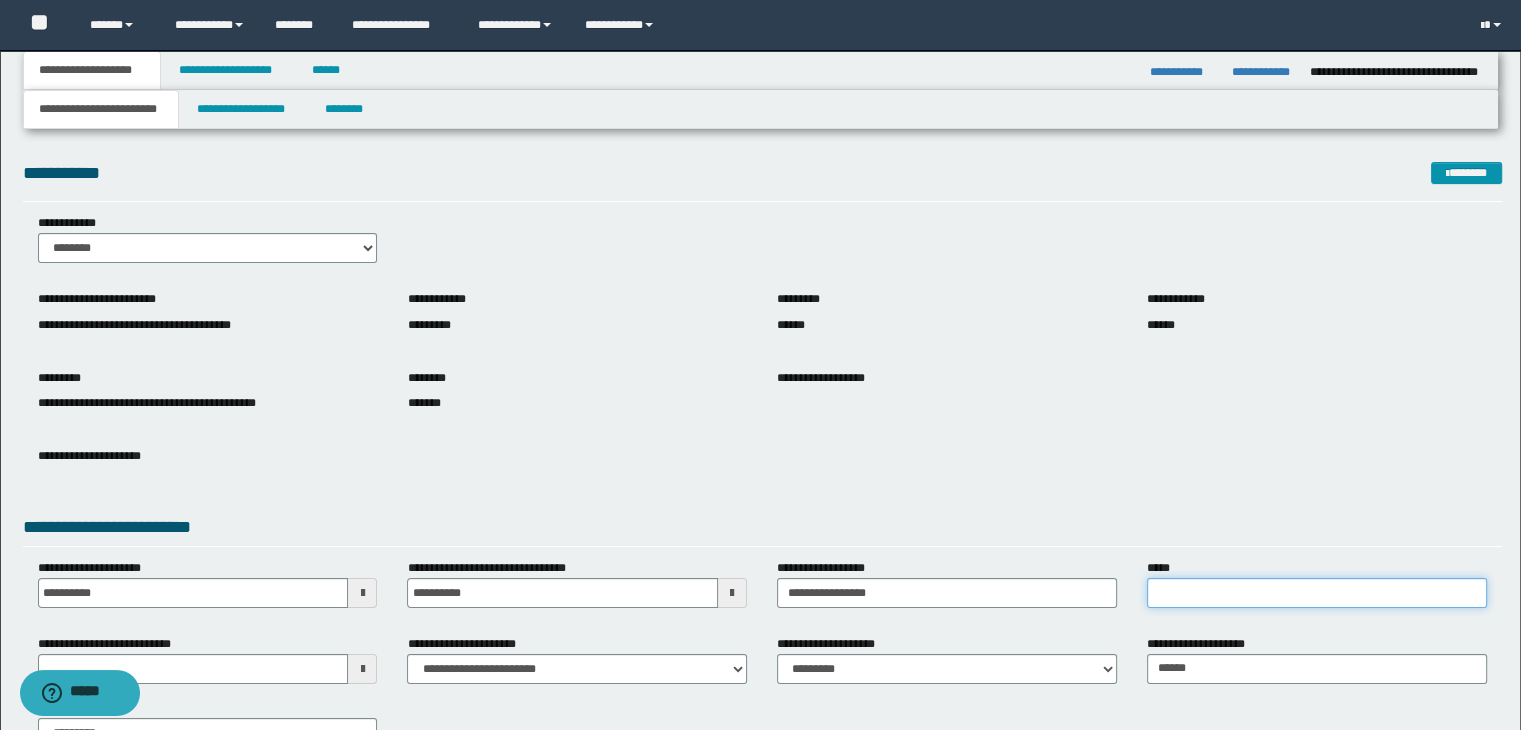 click on "*****" at bounding box center (1317, 593) 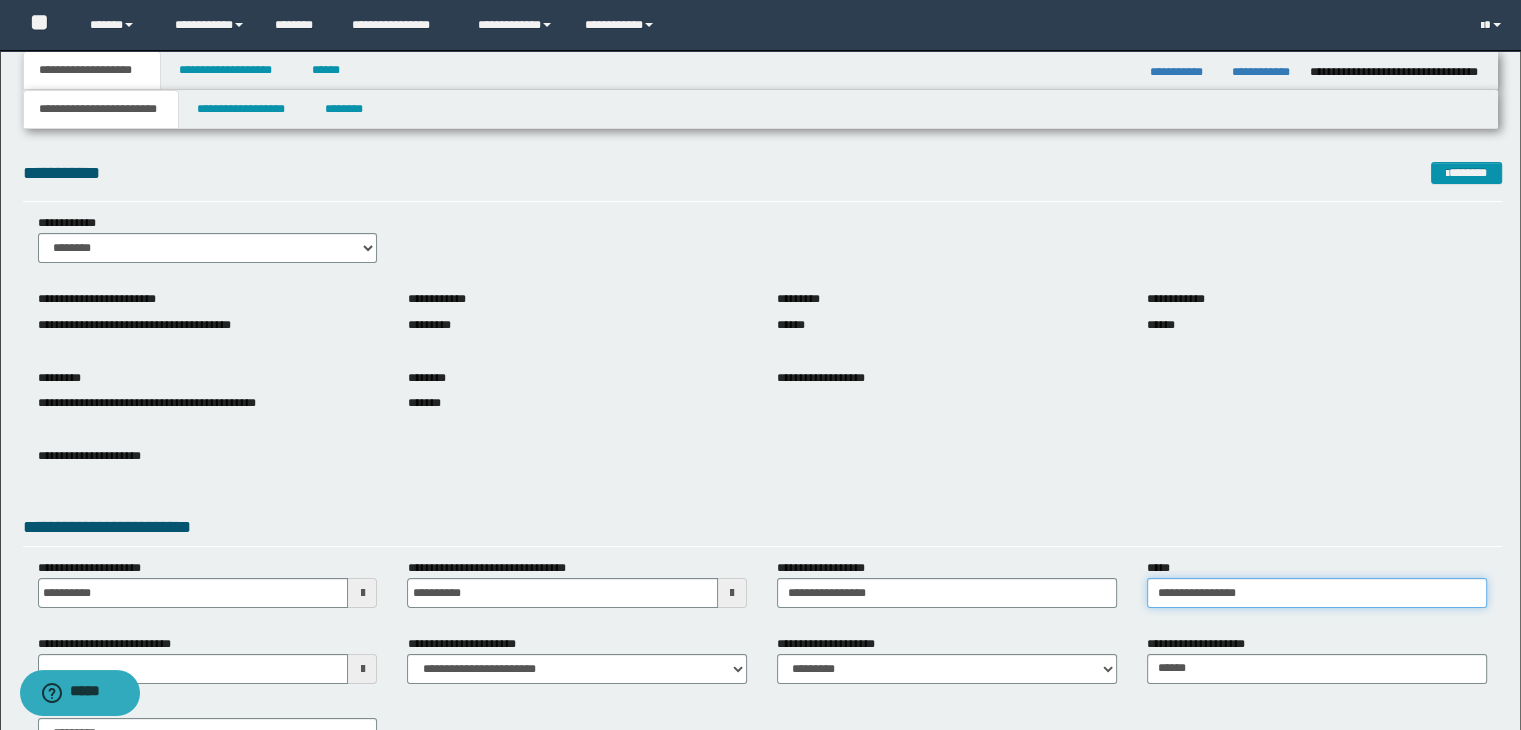 type on "**********" 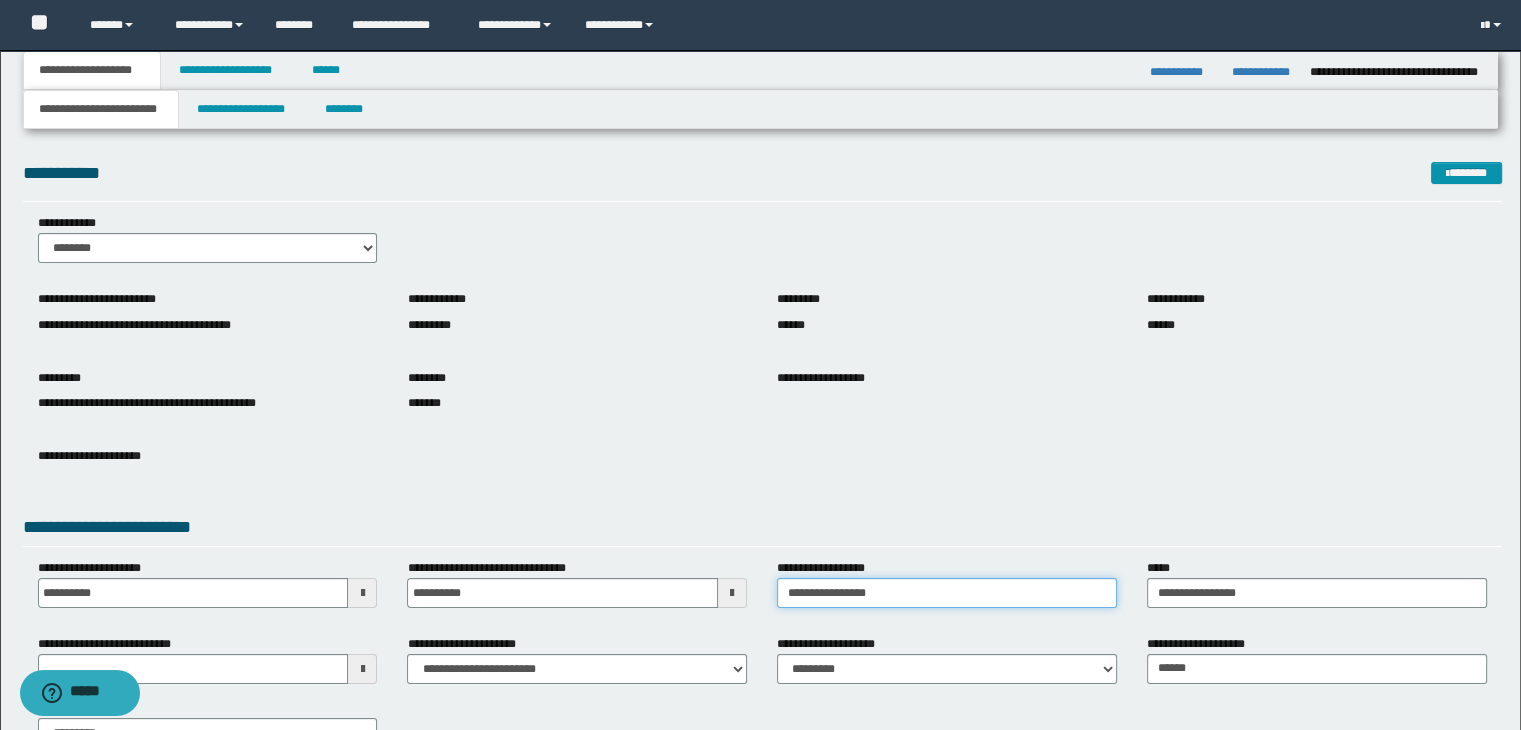 drag, startPoint x: 944, startPoint y: 590, endPoint x: 564, endPoint y: 597, distance: 380.06445 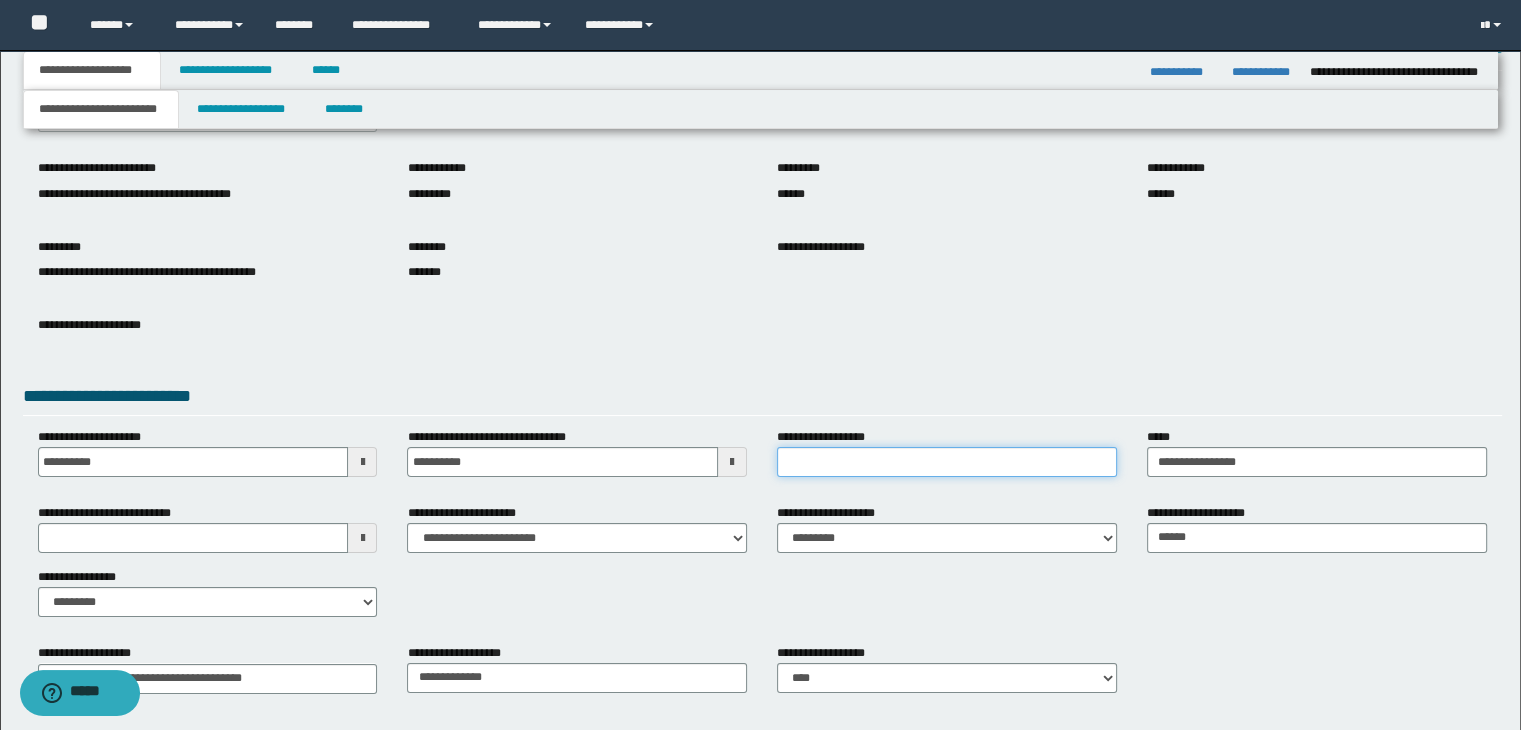 scroll, scrollTop: 200, scrollLeft: 0, axis: vertical 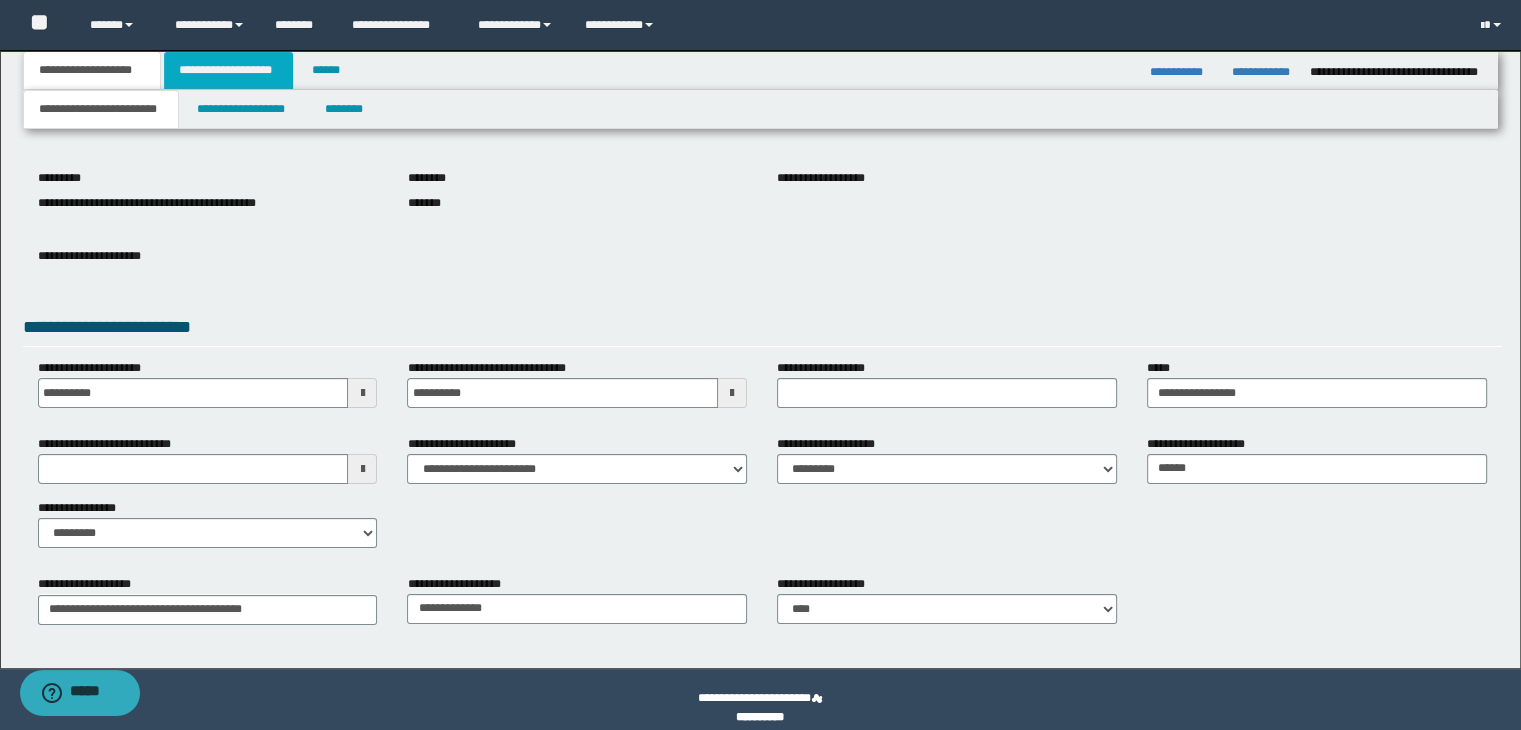 click on "**********" at bounding box center [228, 70] 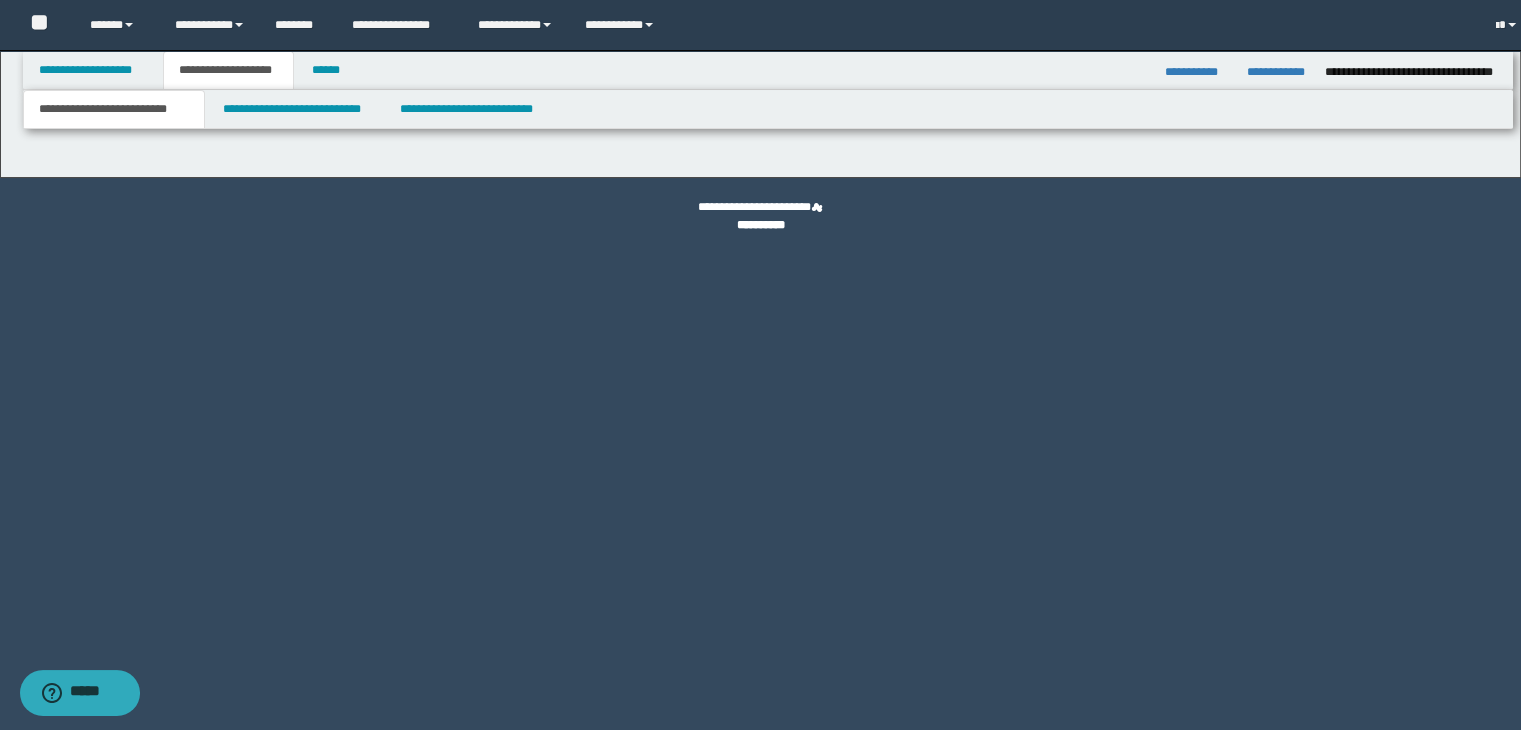 scroll, scrollTop: 0, scrollLeft: 0, axis: both 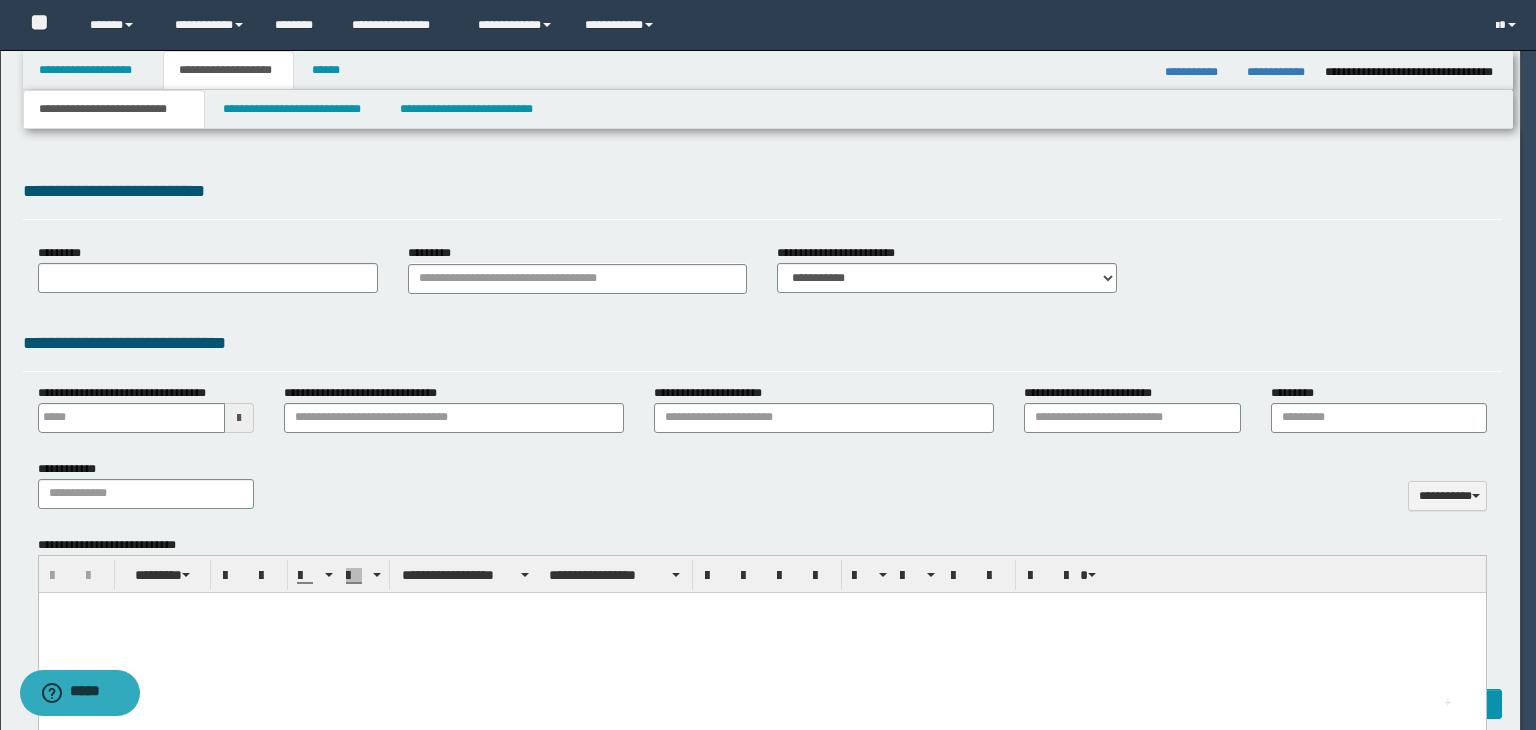 type 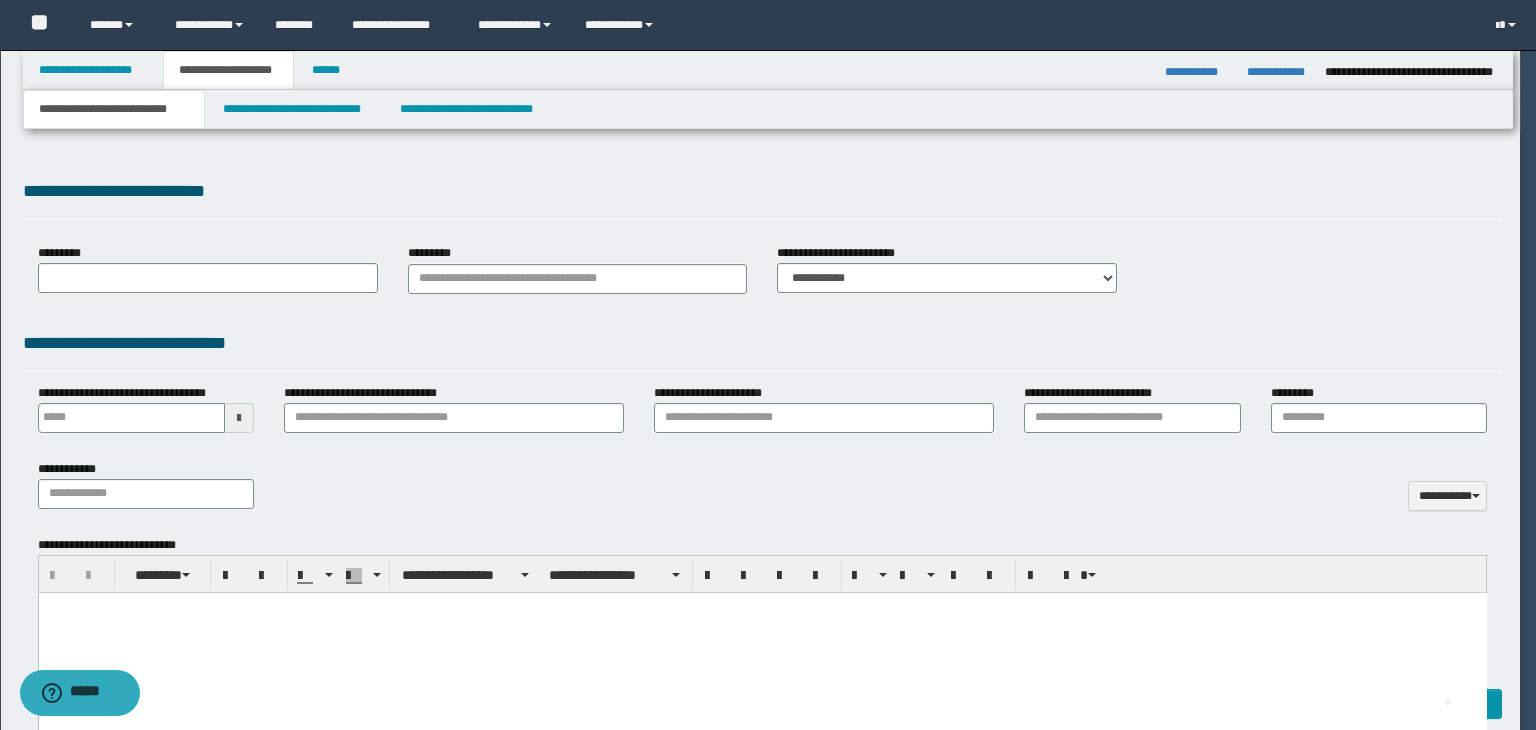 select on "*" 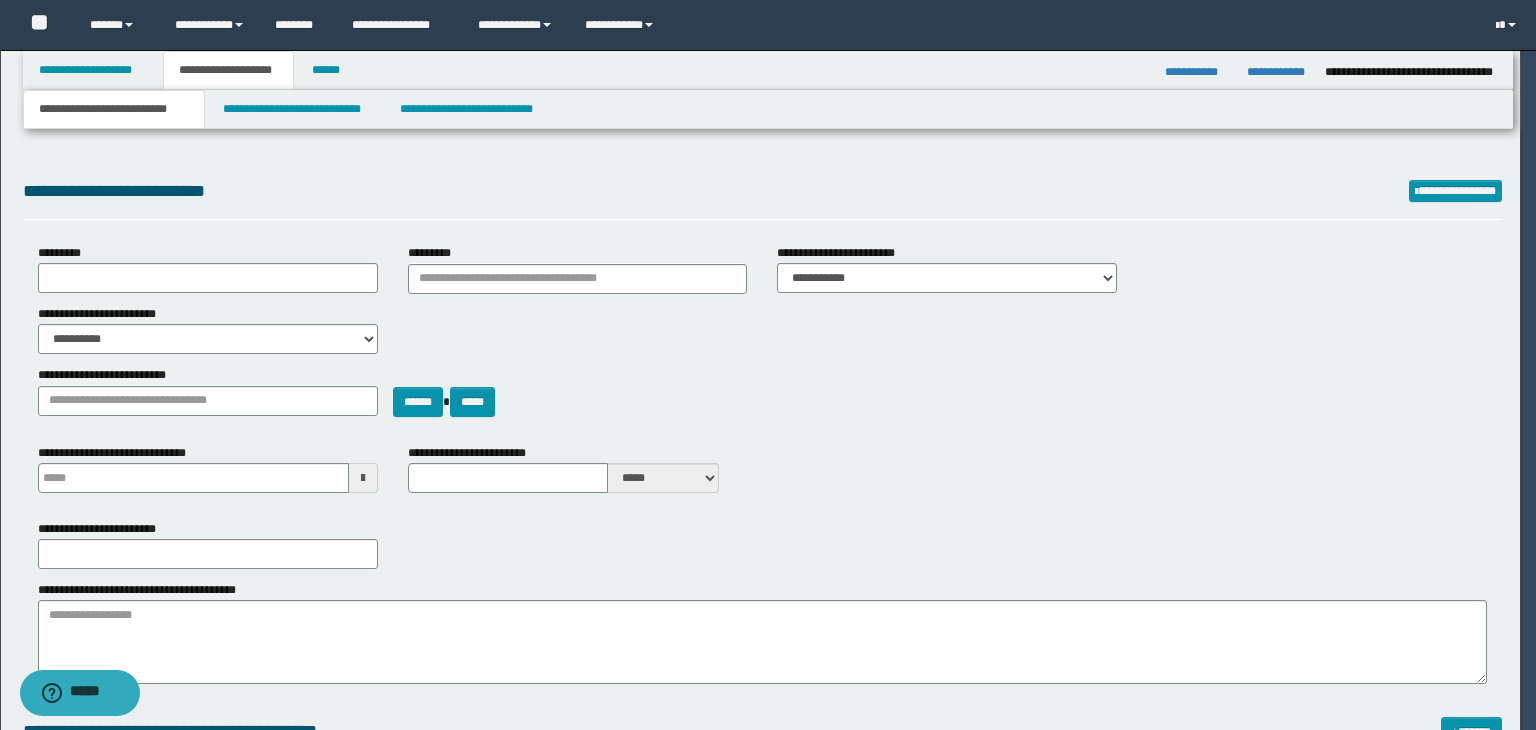 scroll, scrollTop: 0, scrollLeft: 0, axis: both 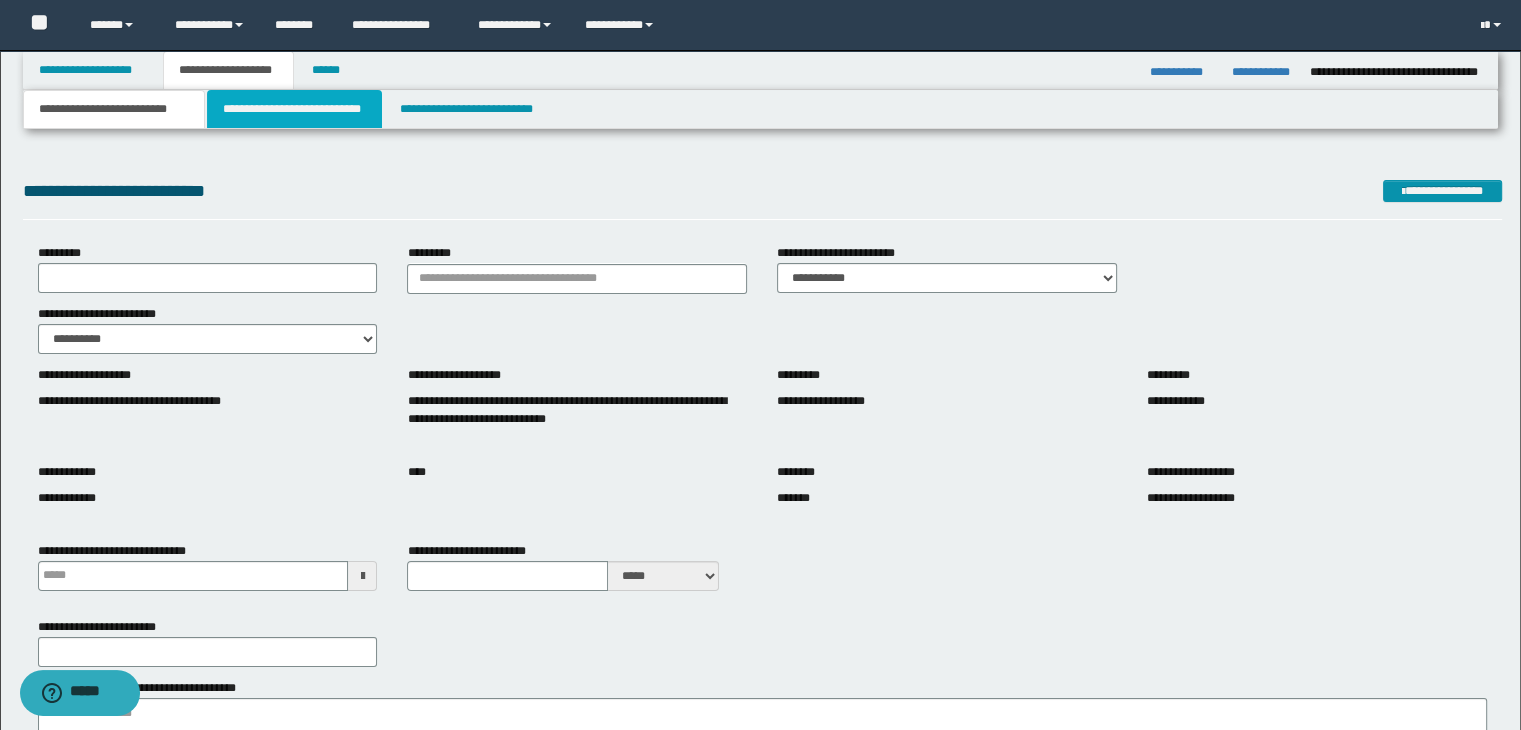 click on "**********" at bounding box center (294, 109) 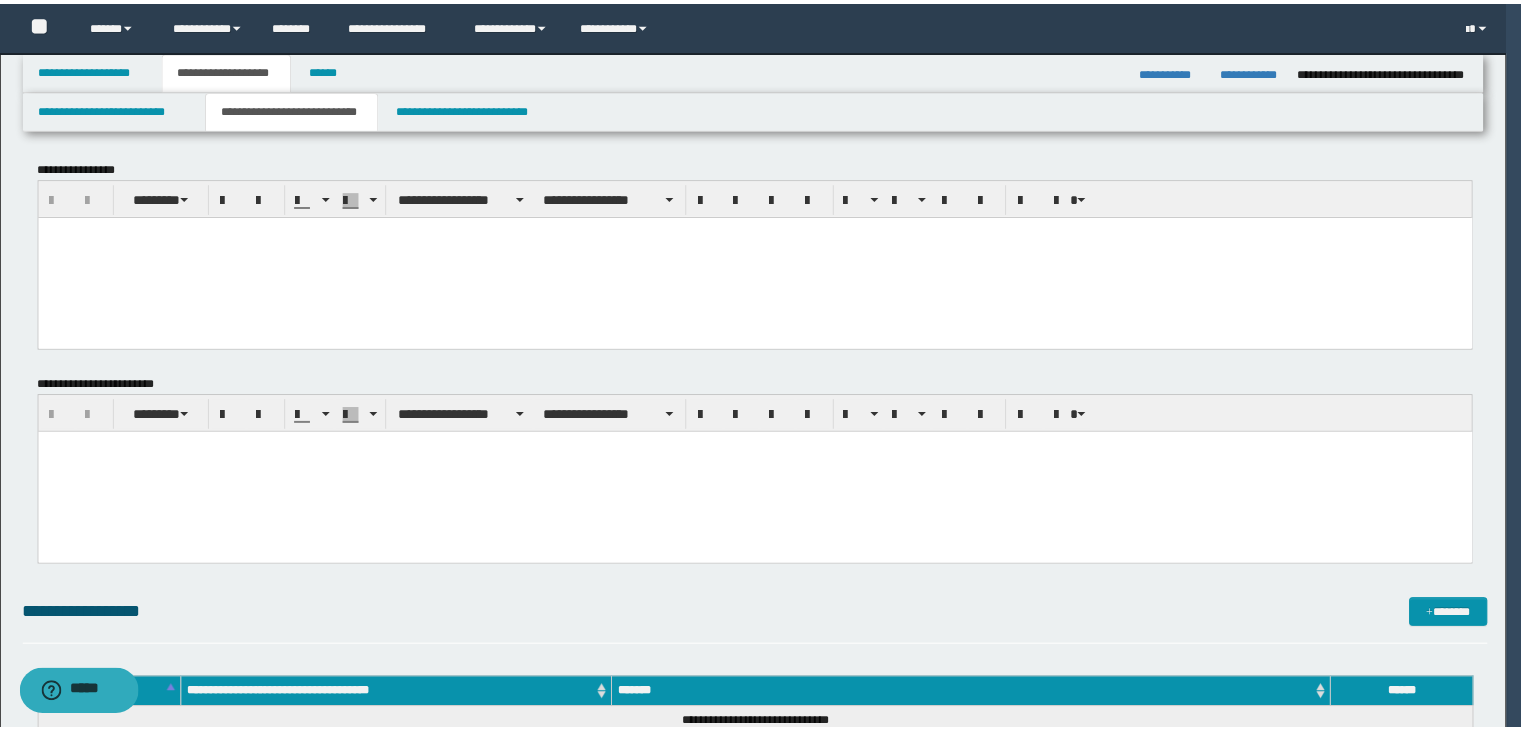 scroll, scrollTop: 0, scrollLeft: 0, axis: both 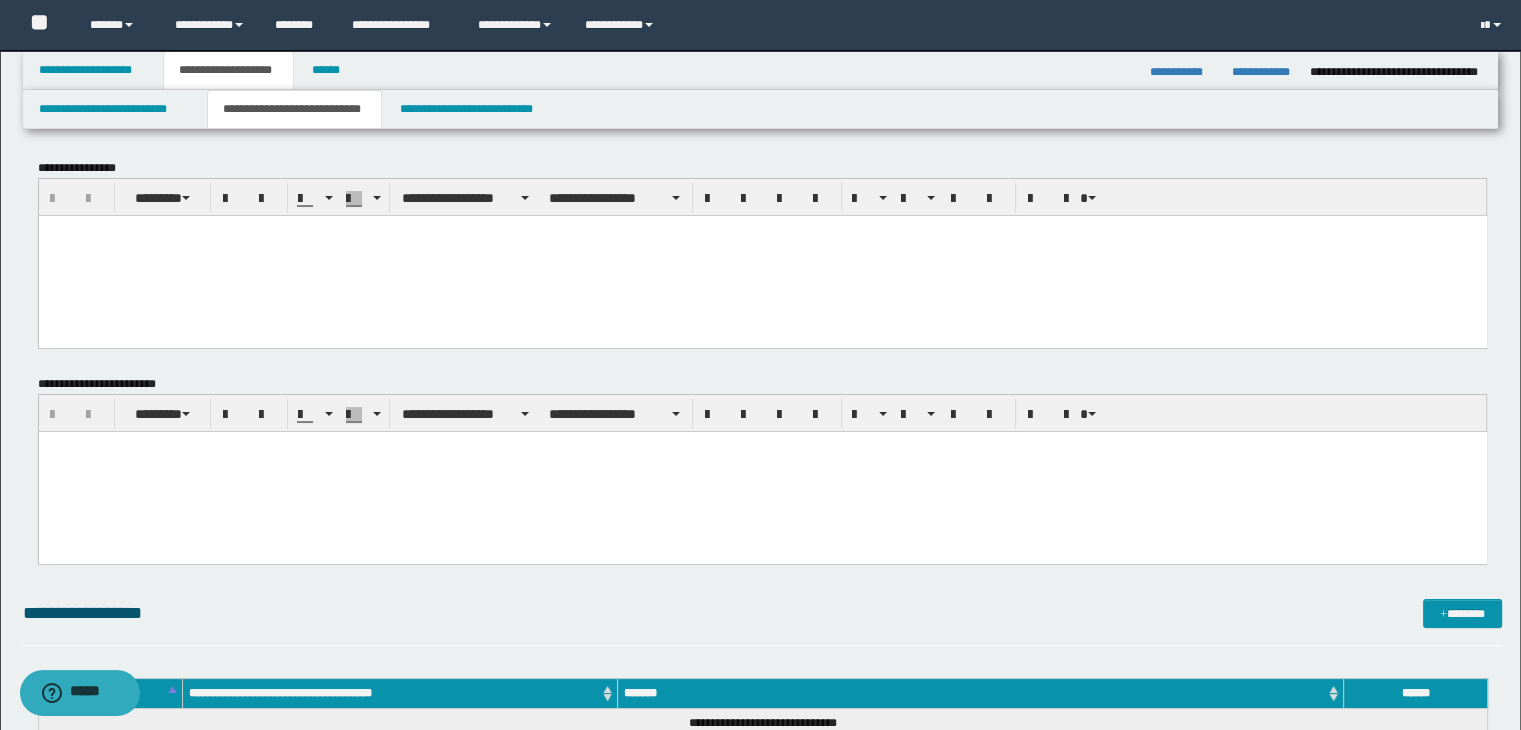 click at bounding box center [762, 255] 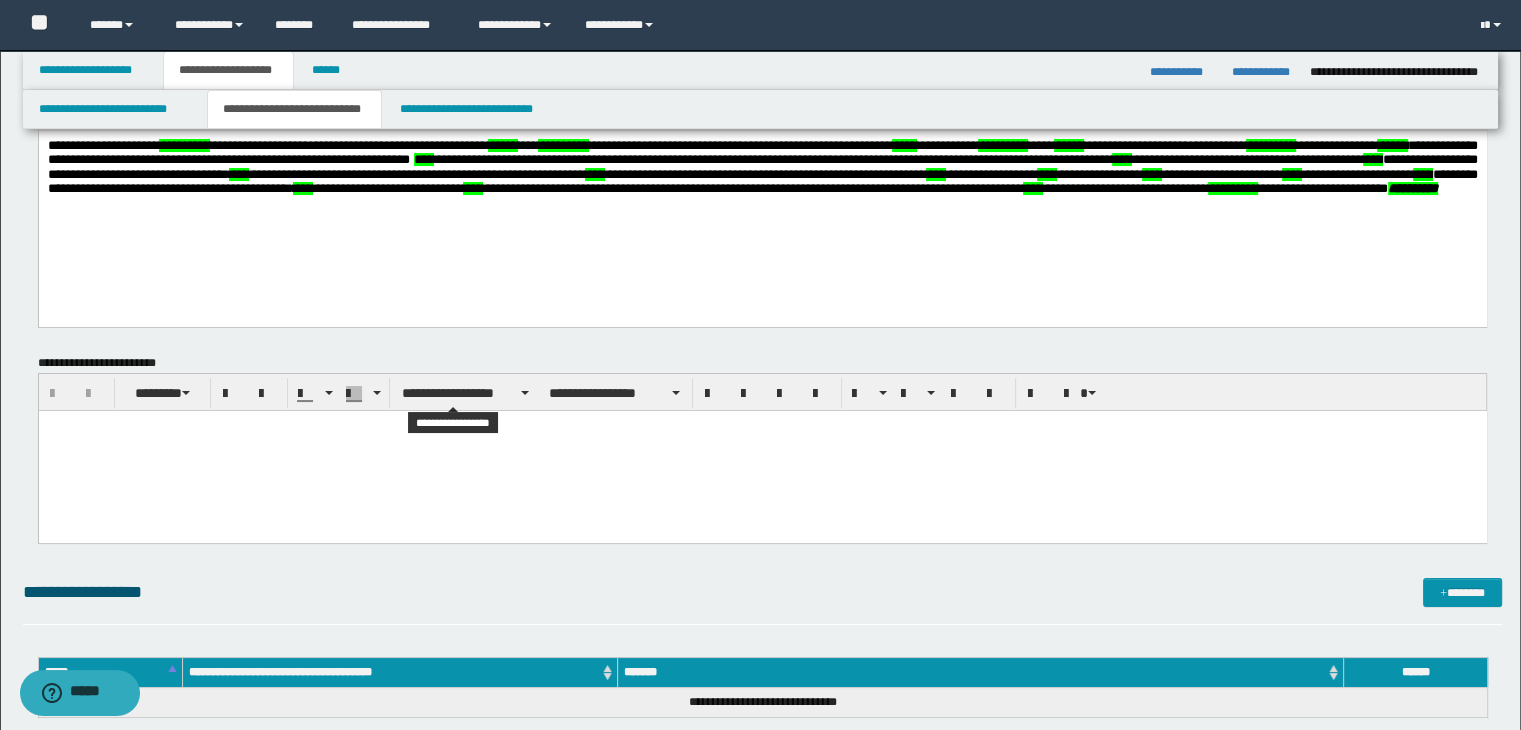 scroll, scrollTop: 100, scrollLeft: 0, axis: vertical 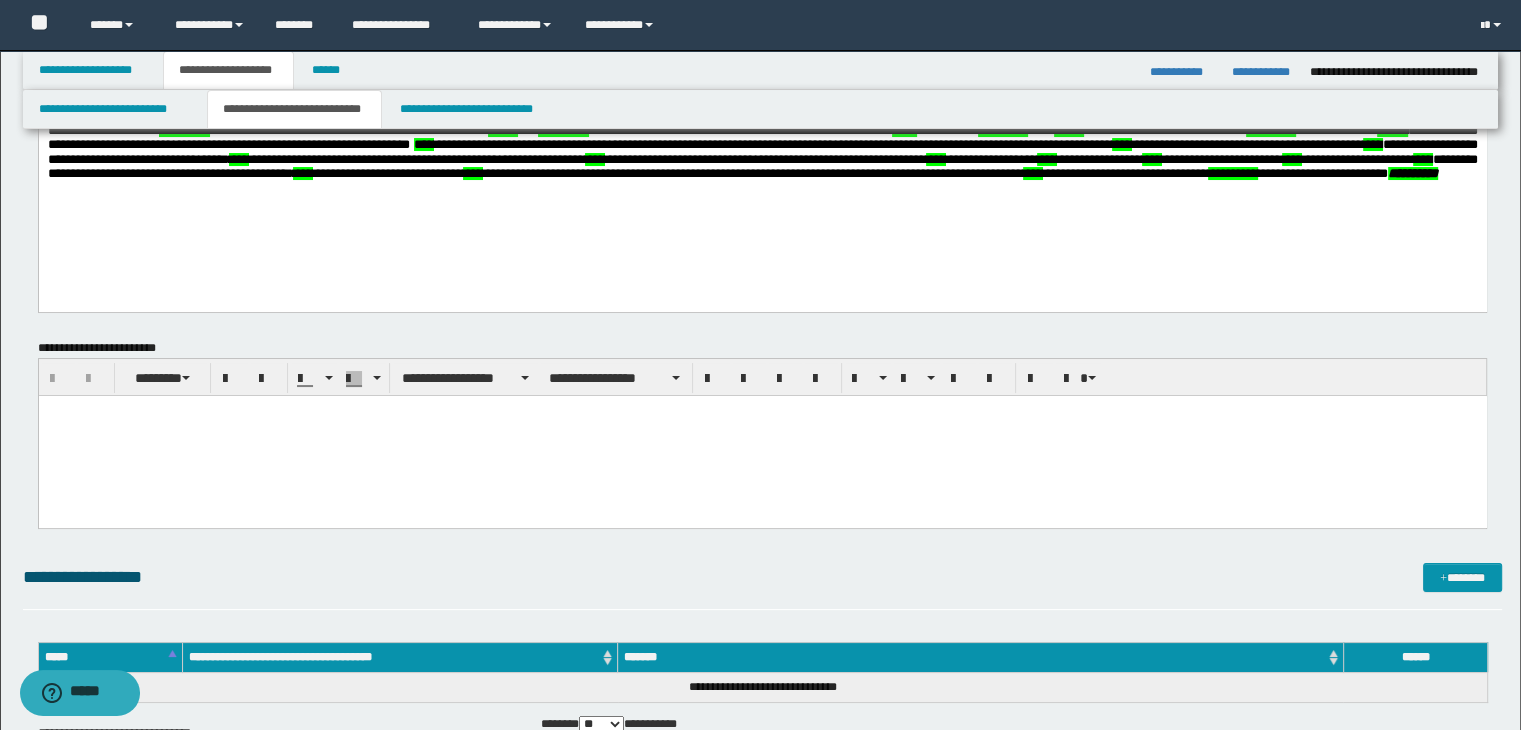 click at bounding box center [762, 435] 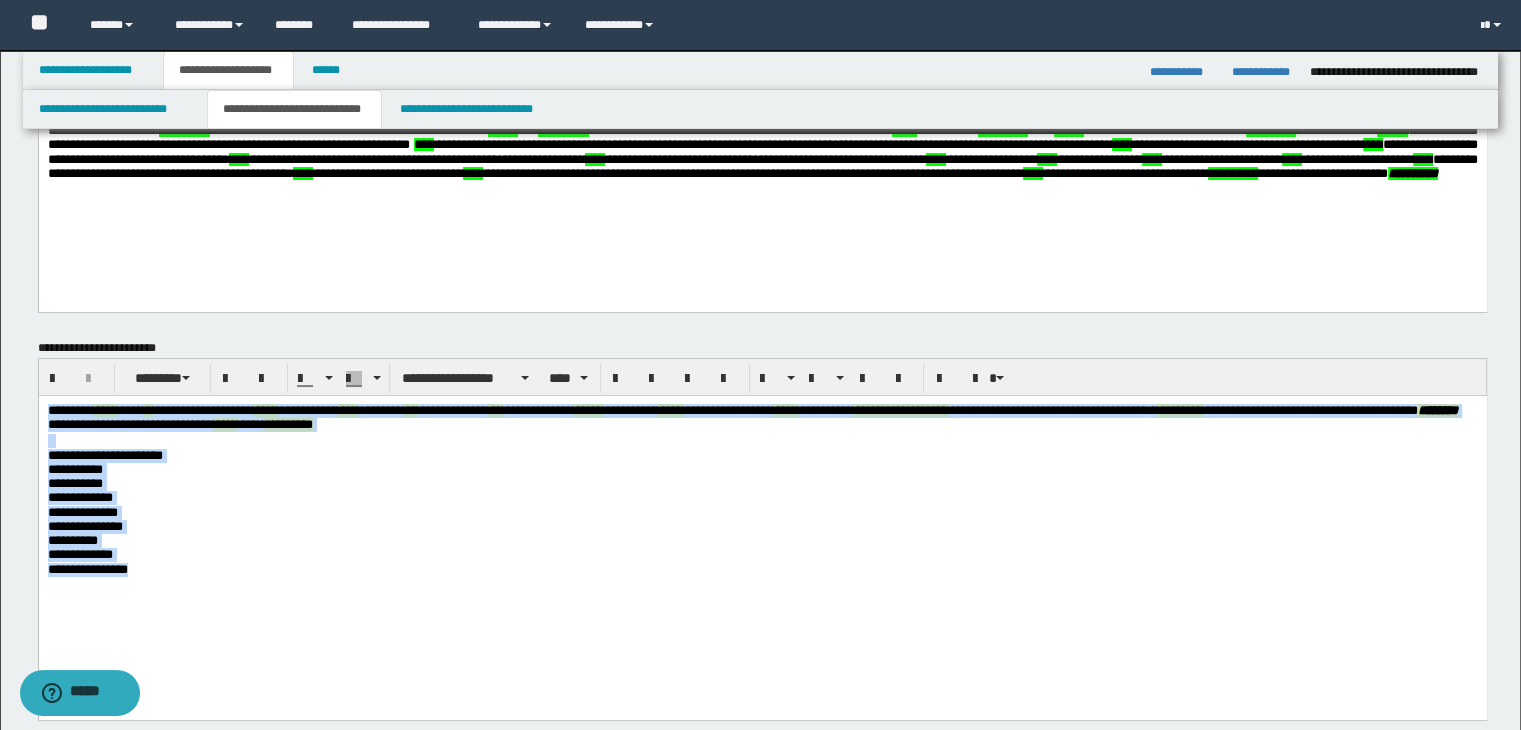 drag, startPoint x: 90, startPoint y: 527, endPoint x: -1, endPoint y: 353, distance: 196.35936 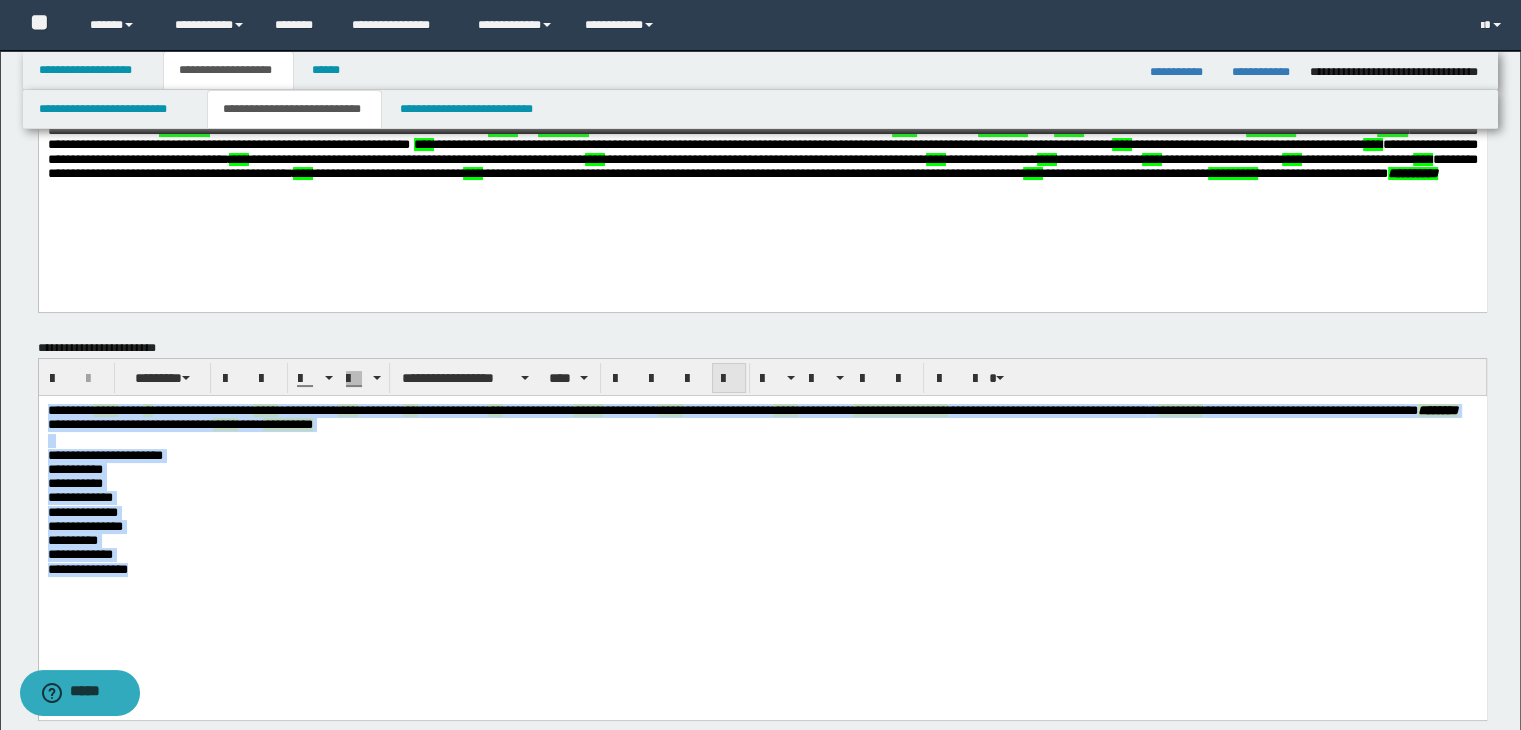 click at bounding box center (729, 379) 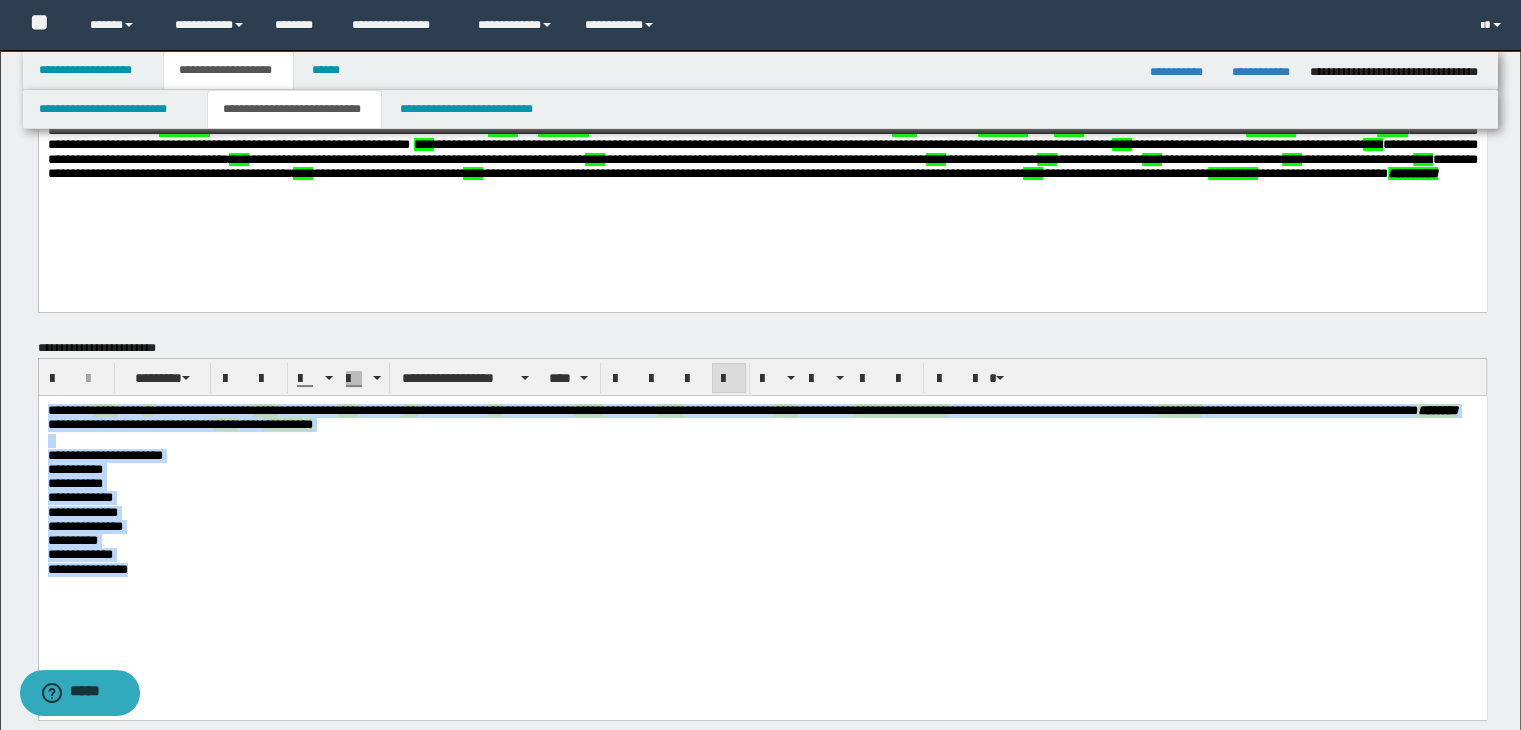 click on "**********" at bounding box center (762, 526) 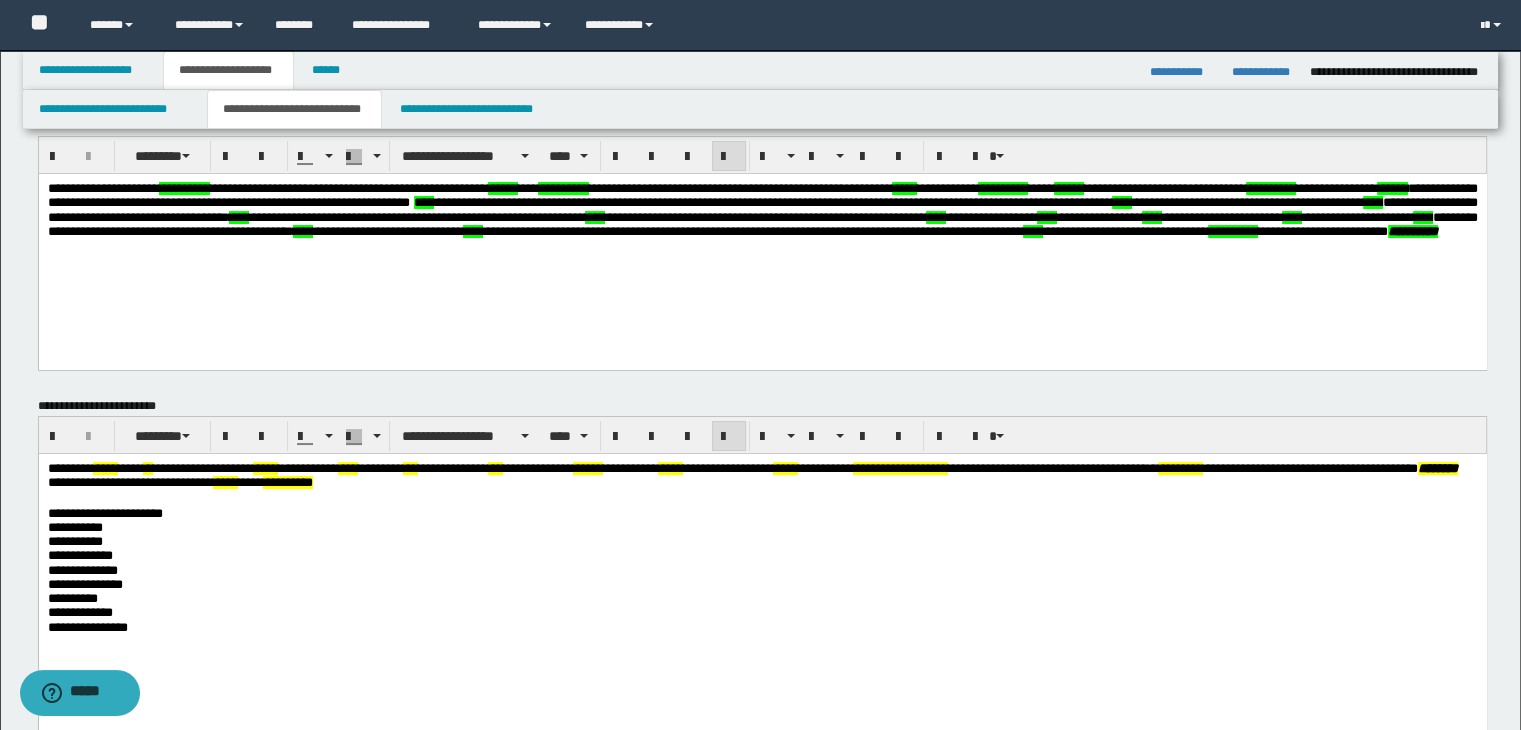 scroll, scrollTop: 0, scrollLeft: 0, axis: both 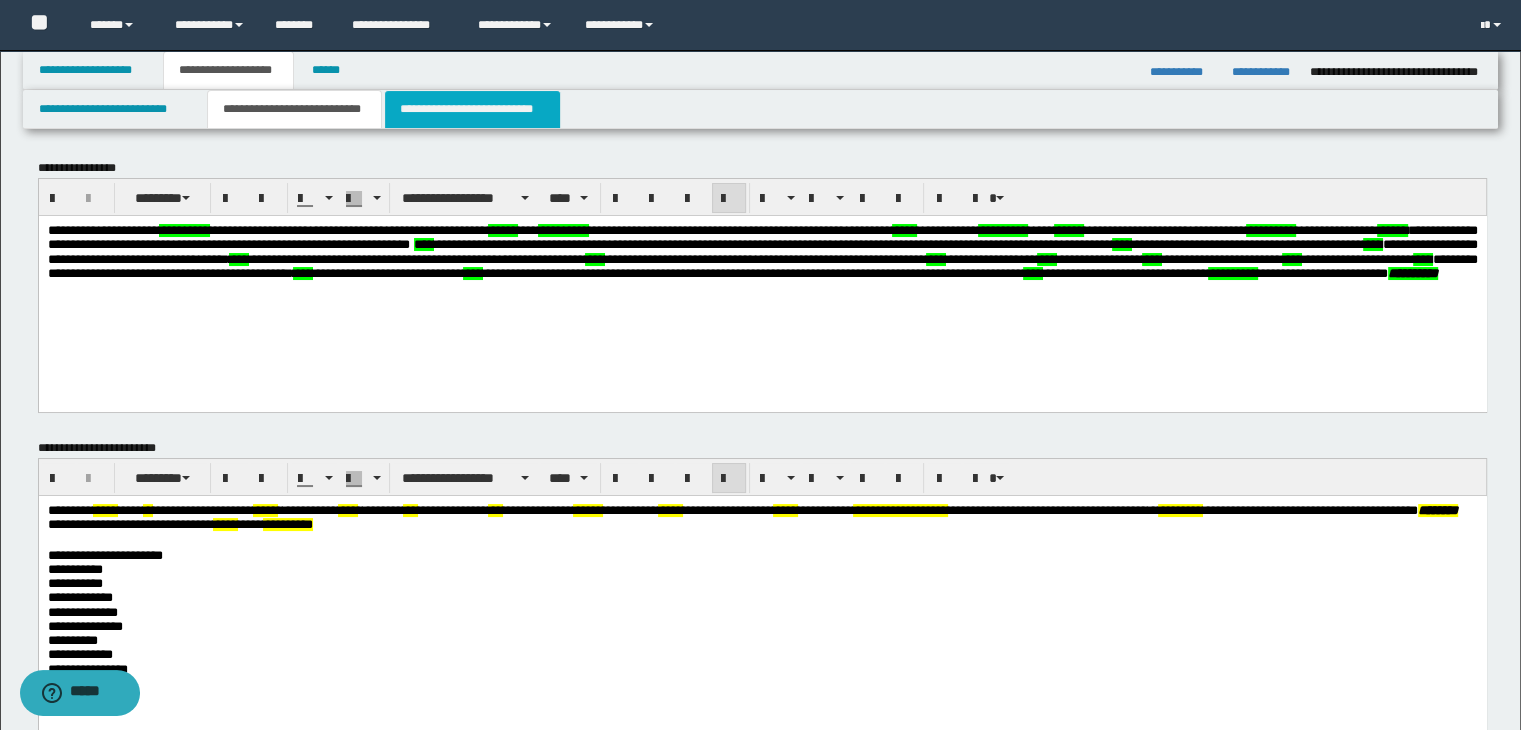 click on "**********" at bounding box center [472, 109] 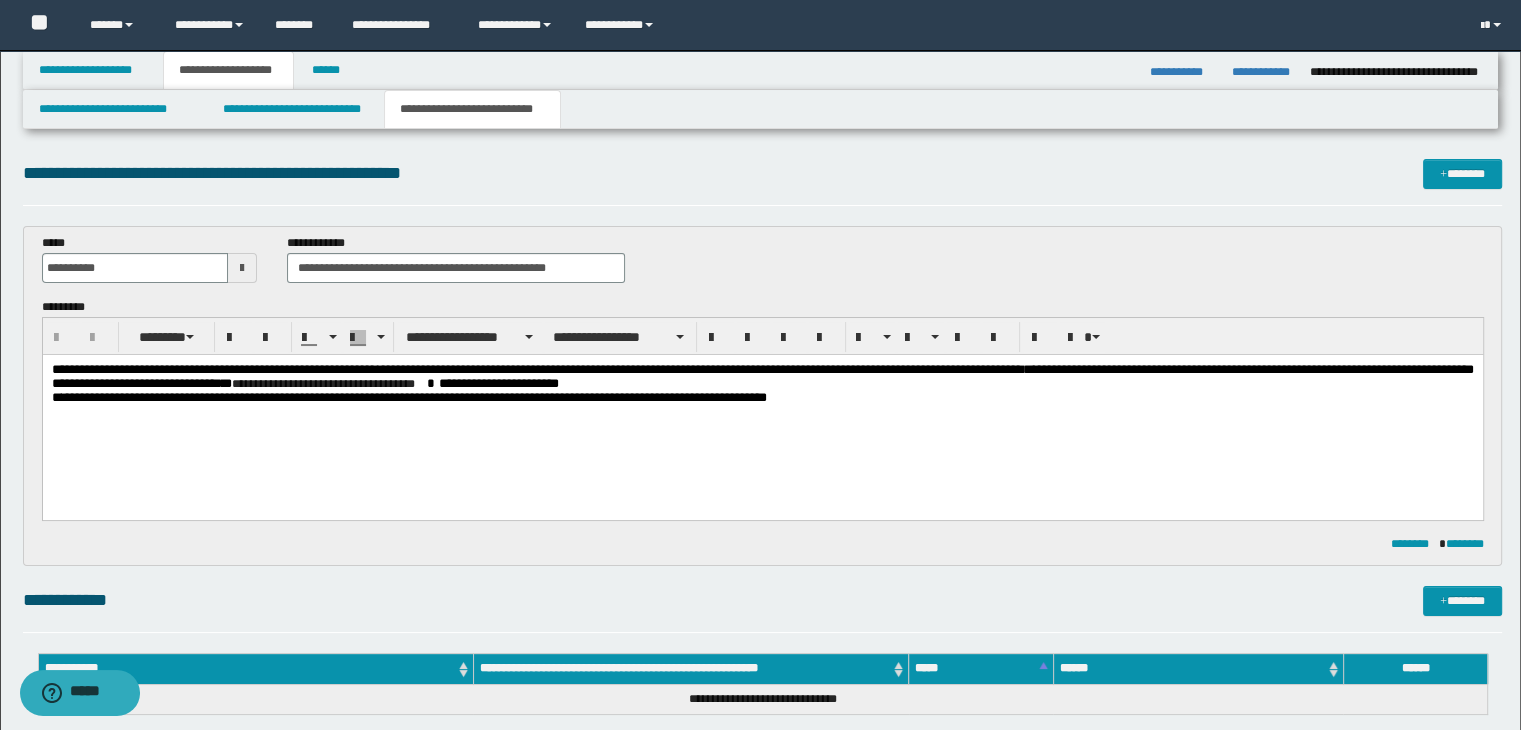 scroll, scrollTop: 0, scrollLeft: 0, axis: both 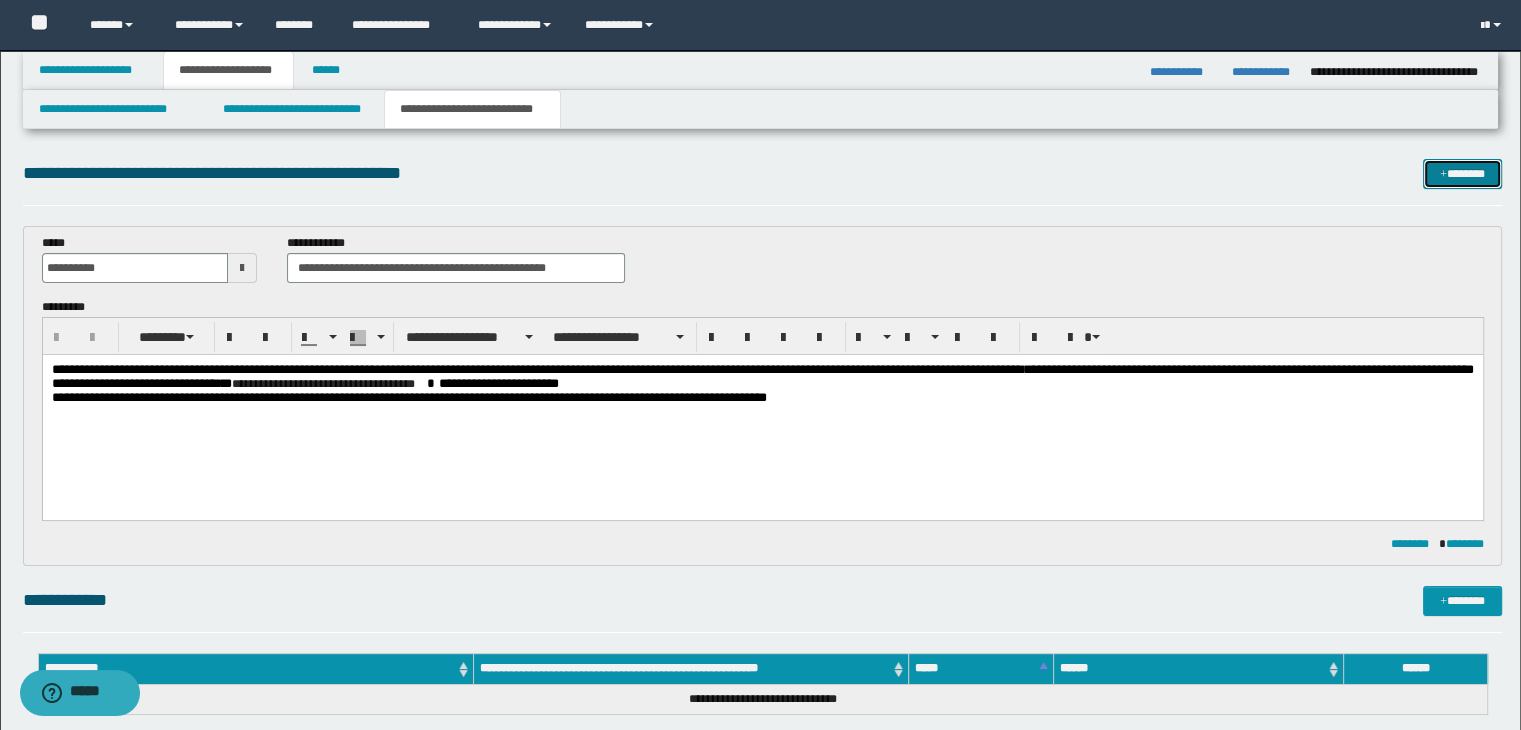 click on "*******" at bounding box center (1462, 174) 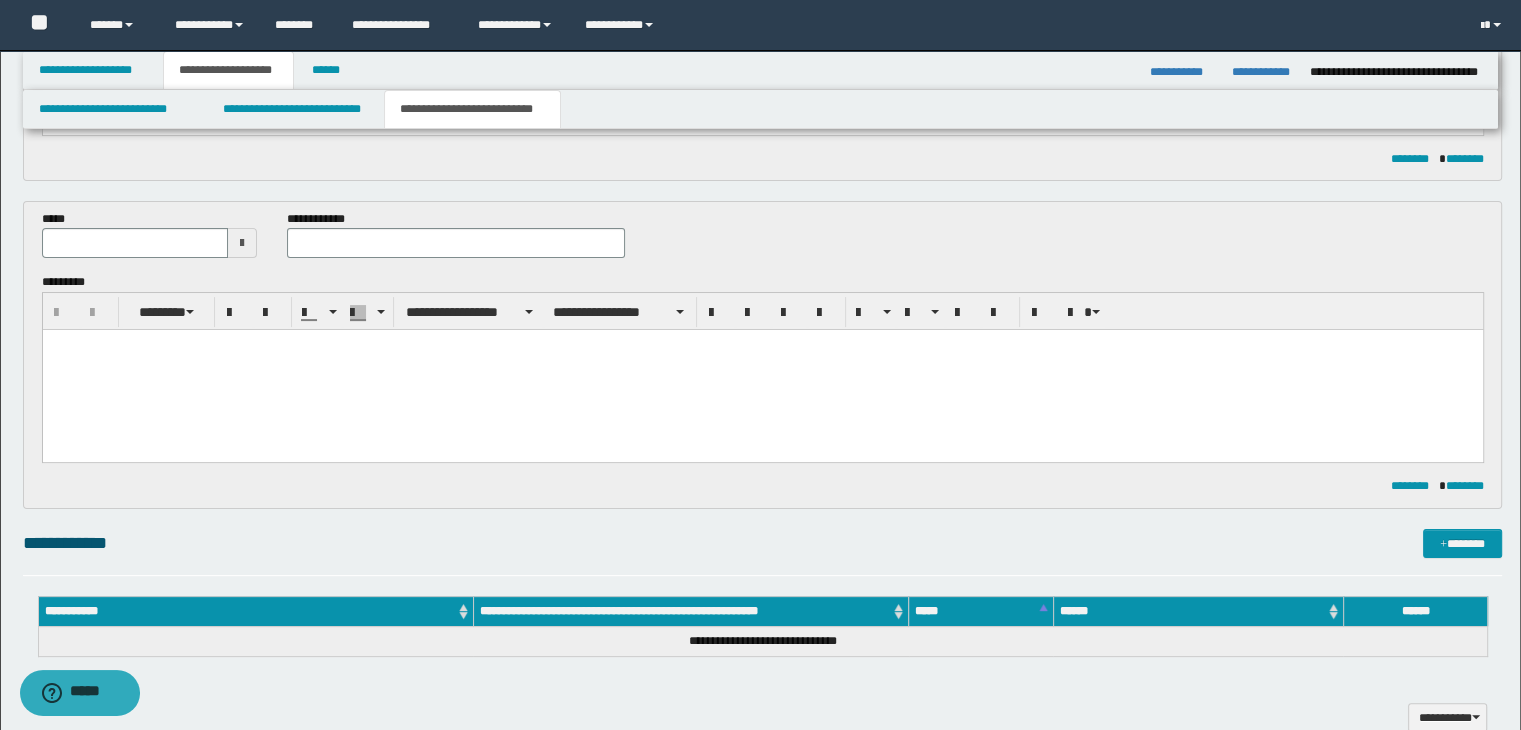 scroll, scrollTop: 312, scrollLeft: 0, axis: vertical 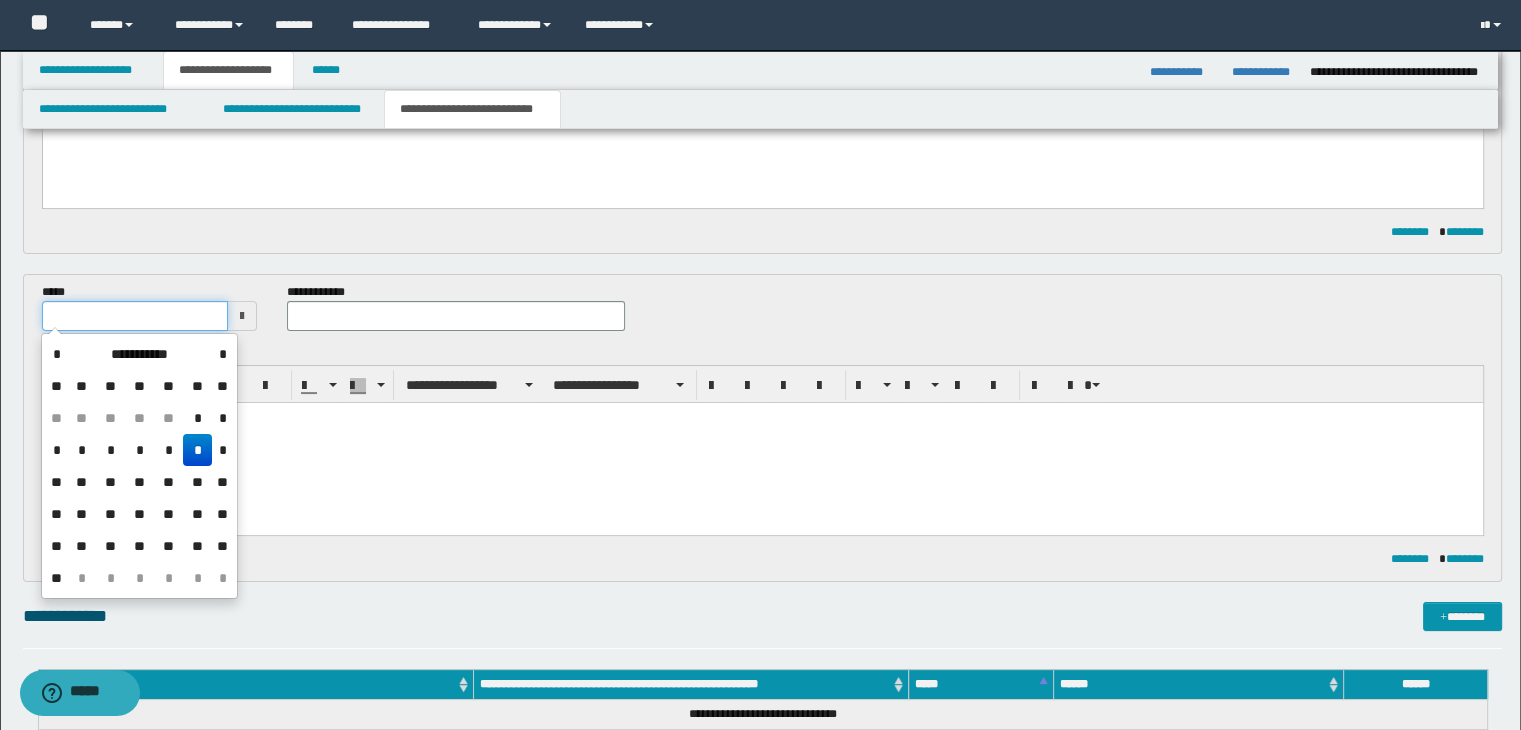 click at bounding box center [135, 316] 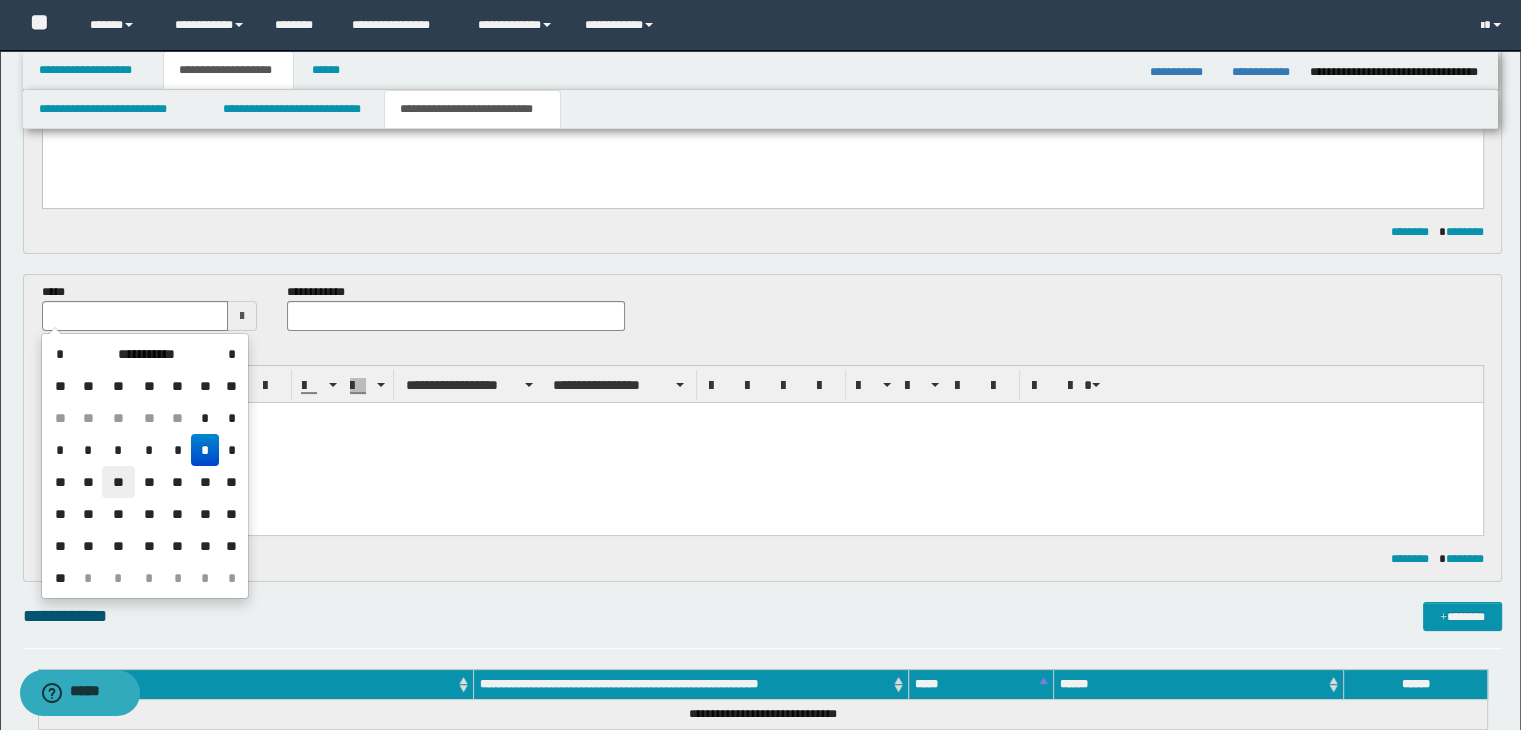click on "**" at bounding box center [118, 482] 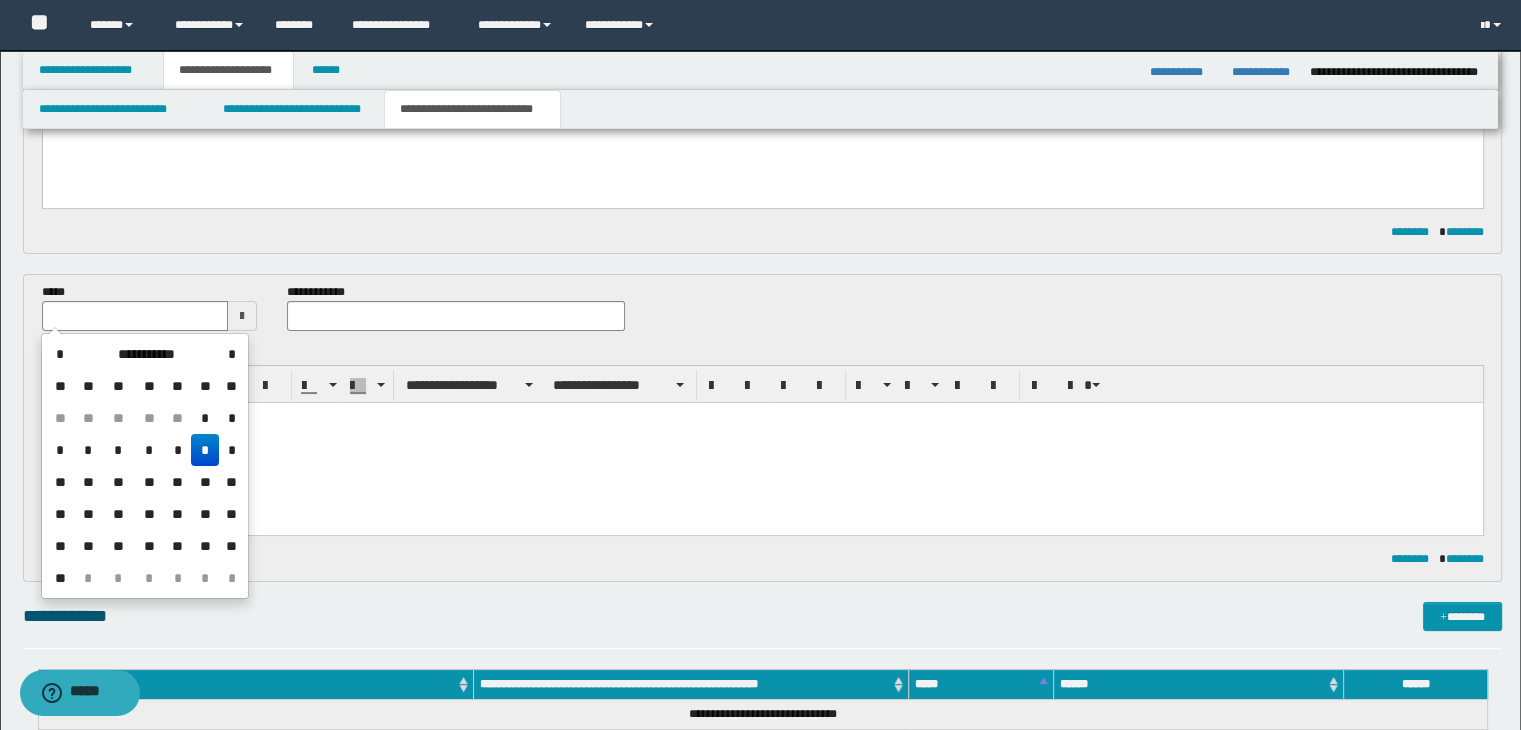 type on "**********" 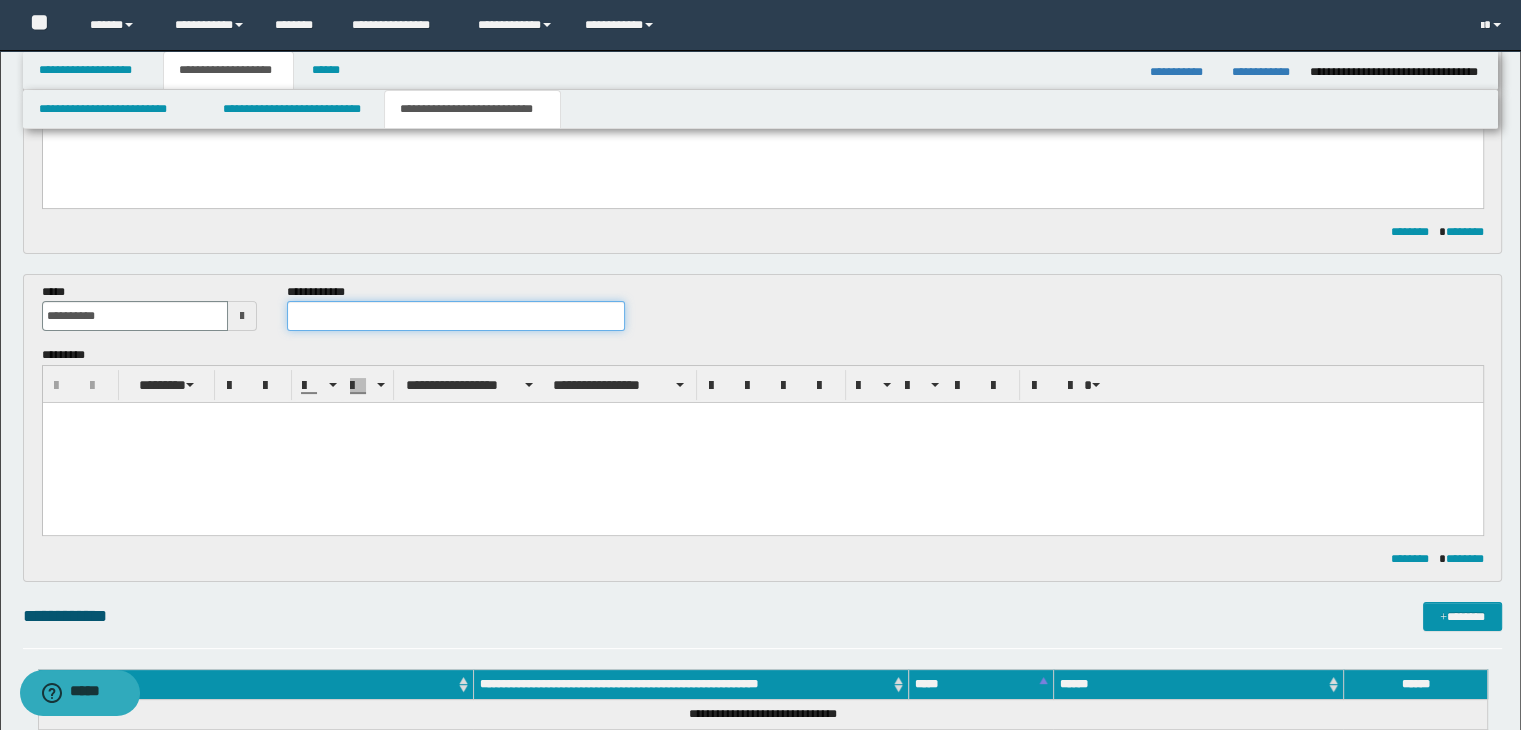 click at bounding box center [456, 316] 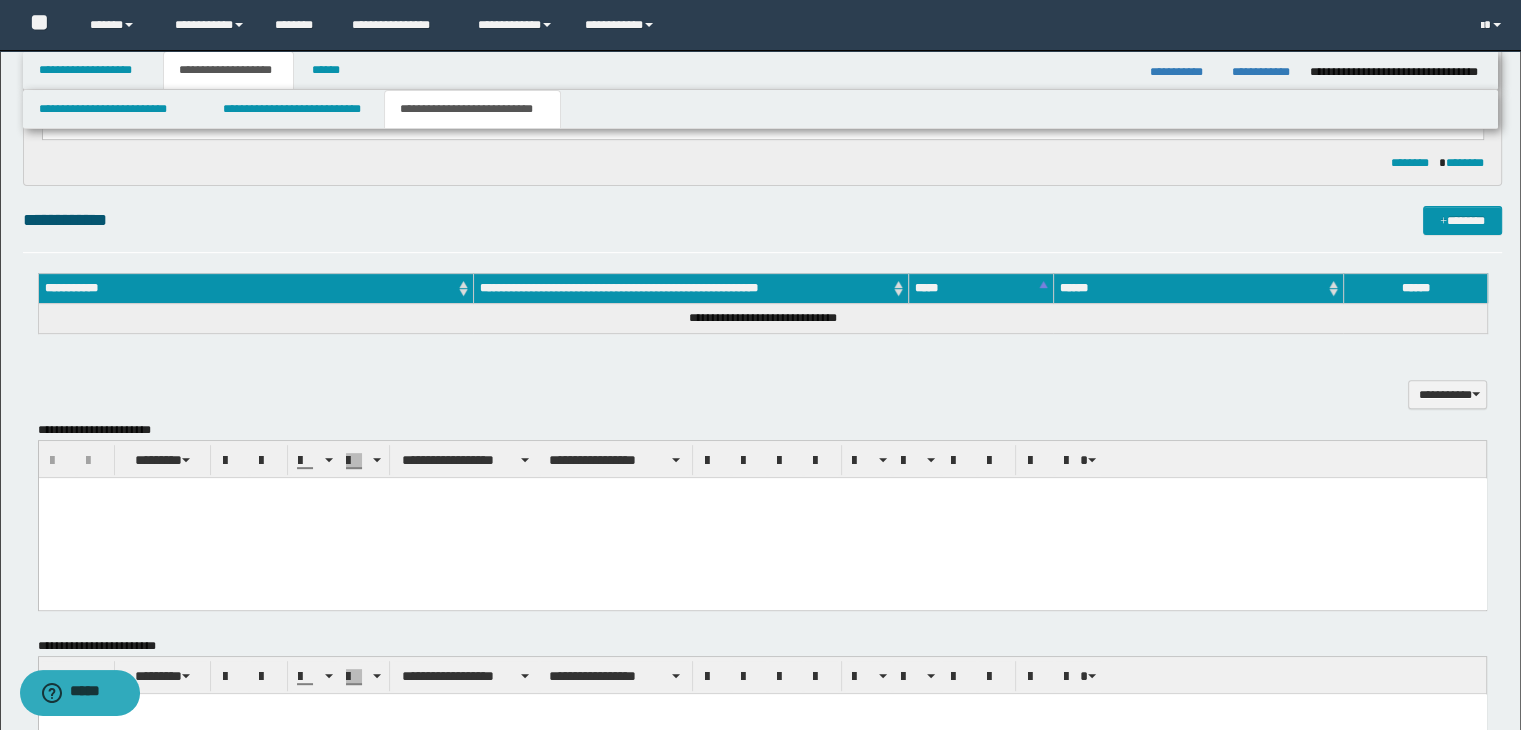 scroll, scrollTop: 812, scrollLeft: 0, axis: vertical 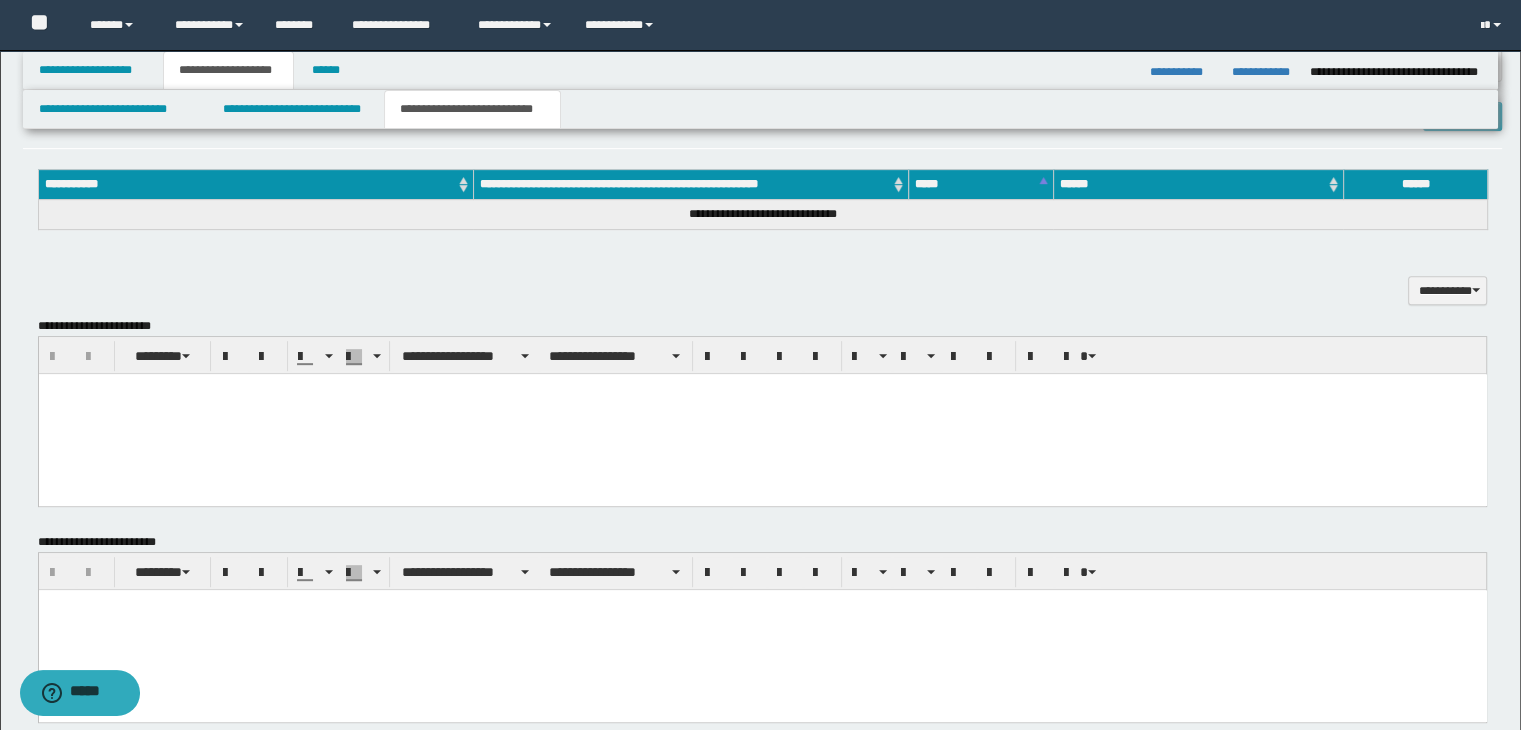 type on "**********" 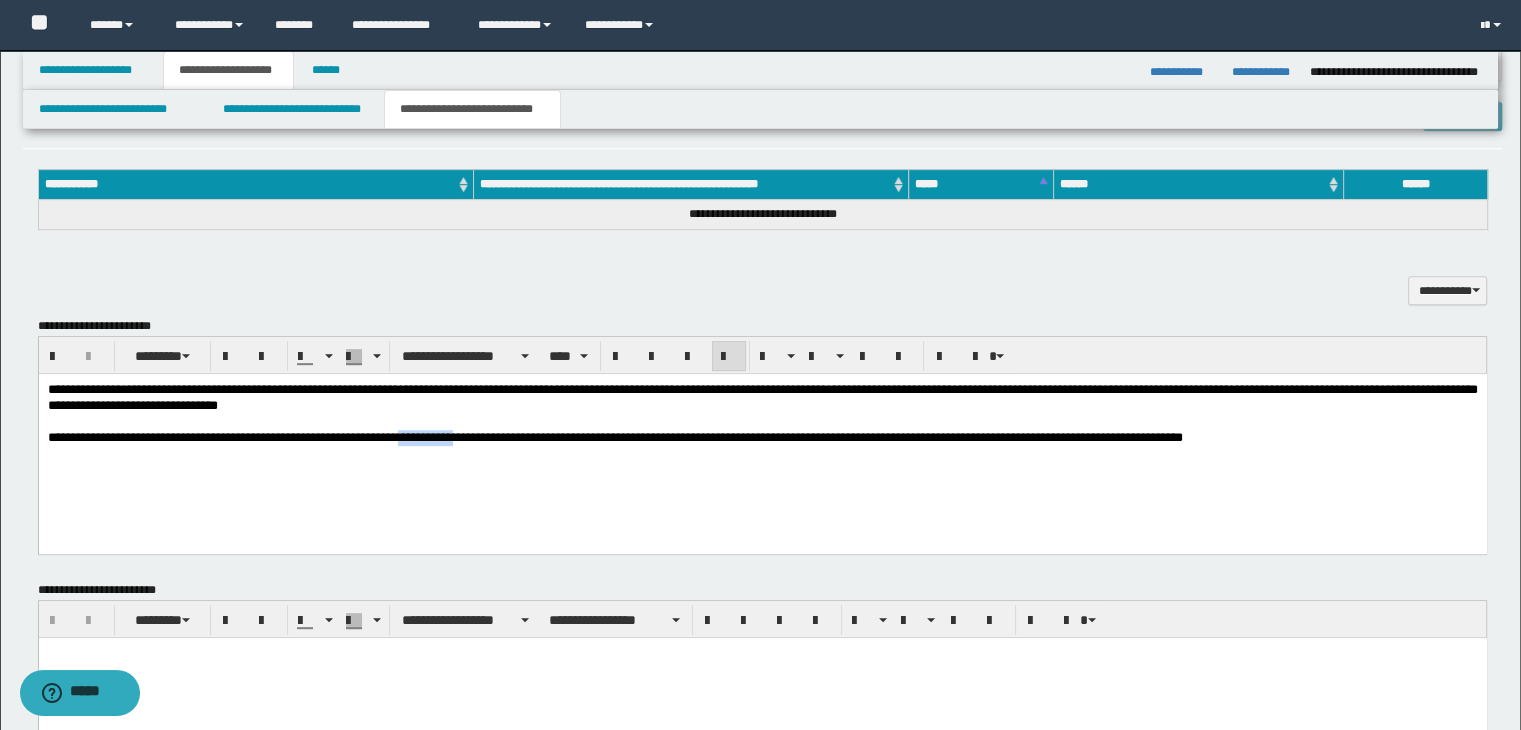 drag, startPoint x: 461, startPoint y: 435, endPoint x: 547, endPoint y: 441, distance: 86.209045 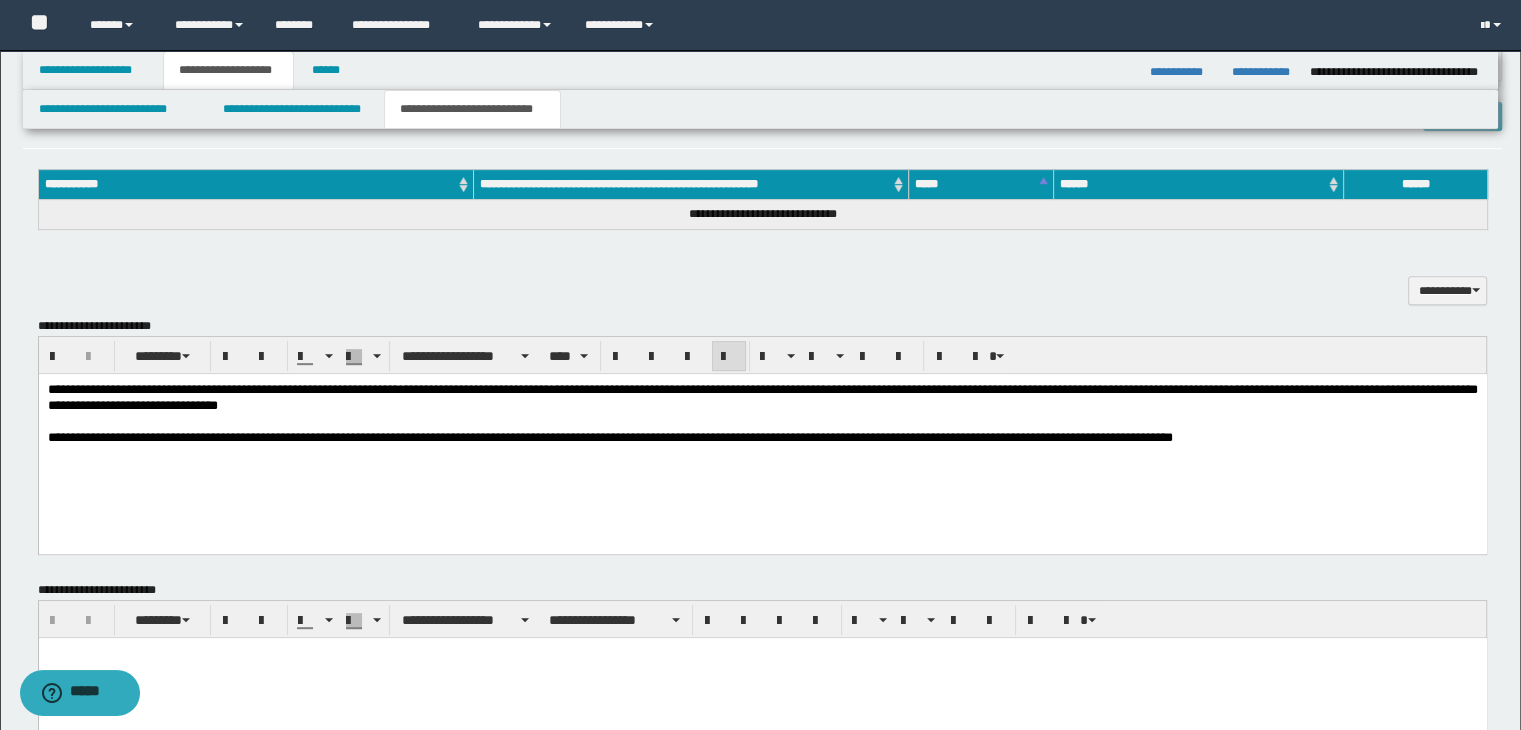 drag, startPoint x: 588, startPoint y: 436, endPoint x: 601, endPoint y: 450, distance: 19.104973 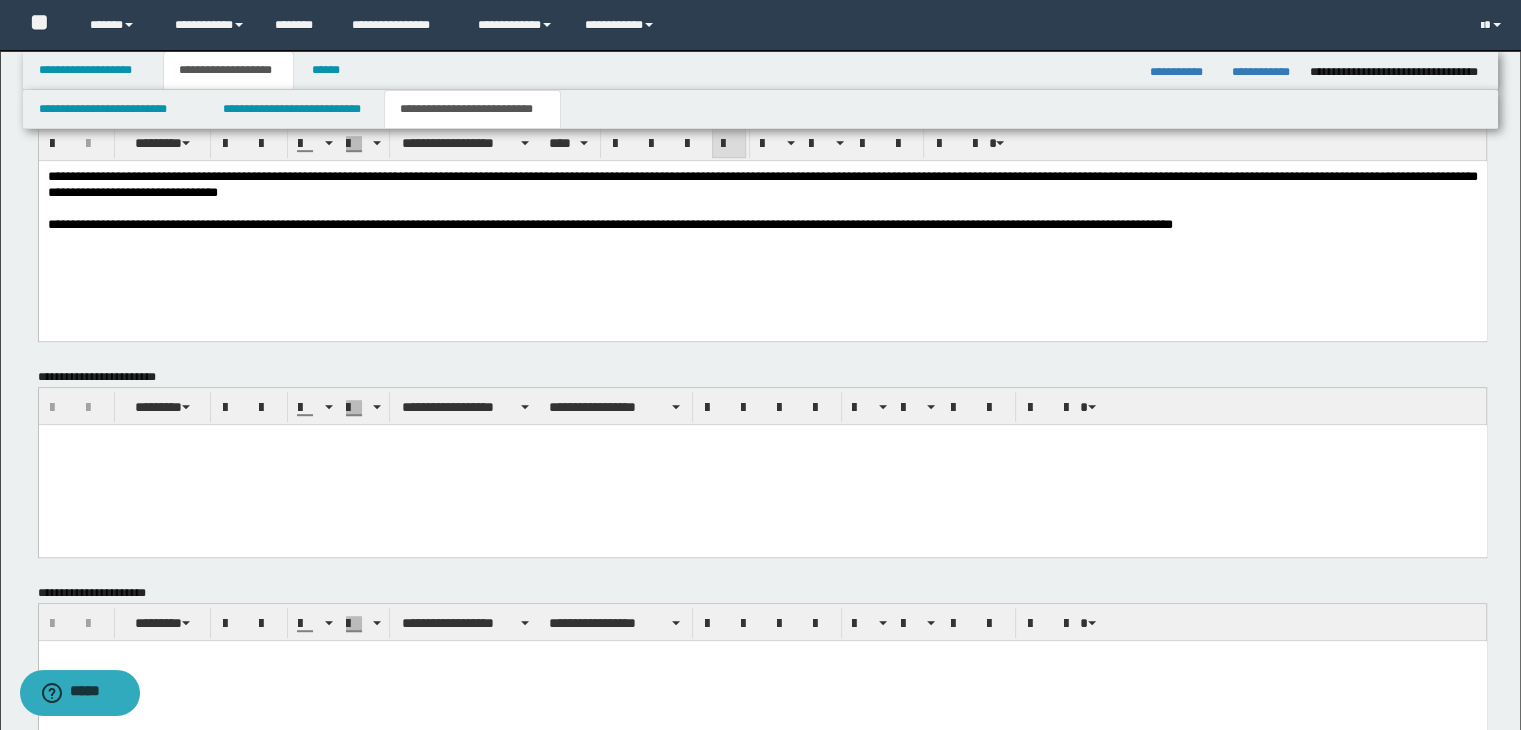 scroll, scrollTop: 1191, scrollLeft: 0, axis: vertical 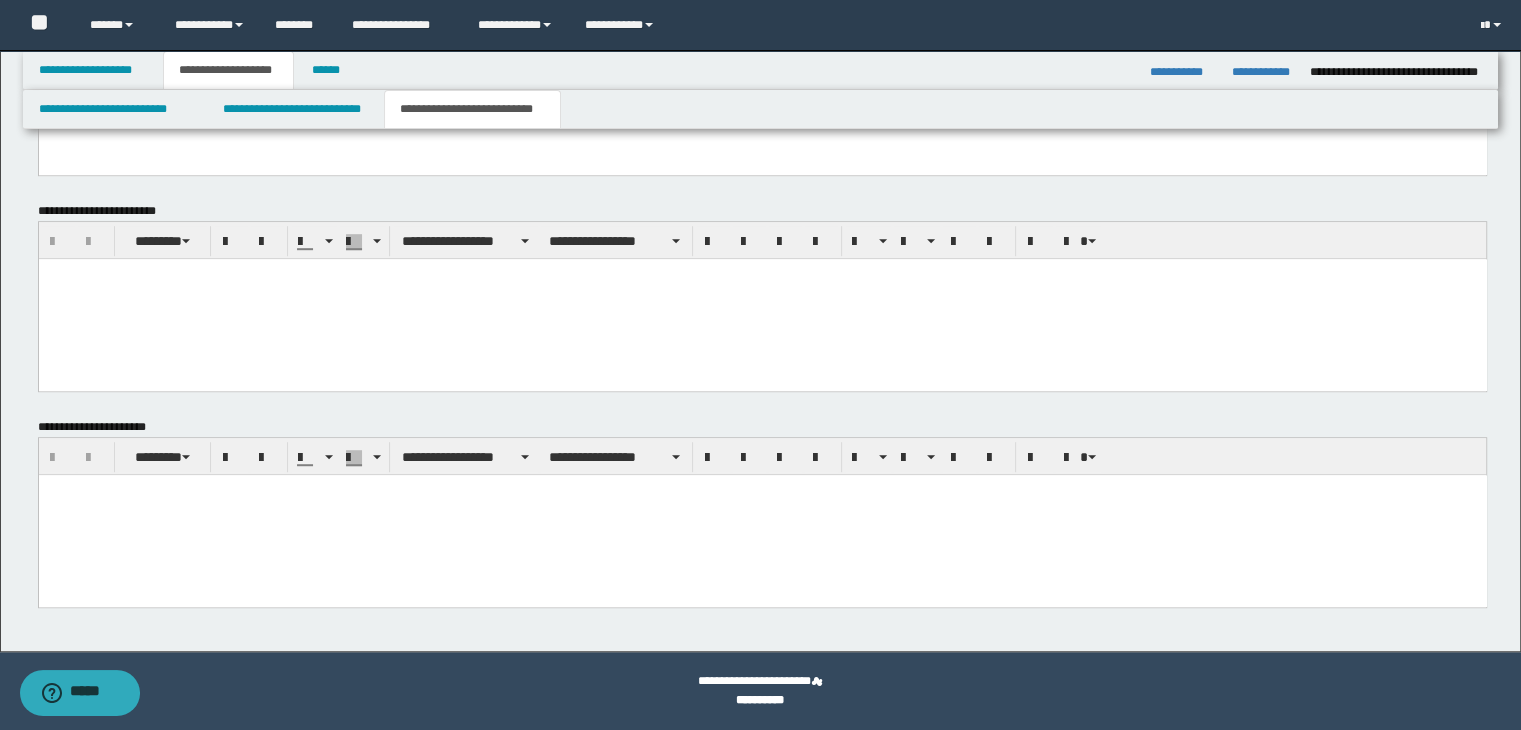 click at bounding box center [762, 514] 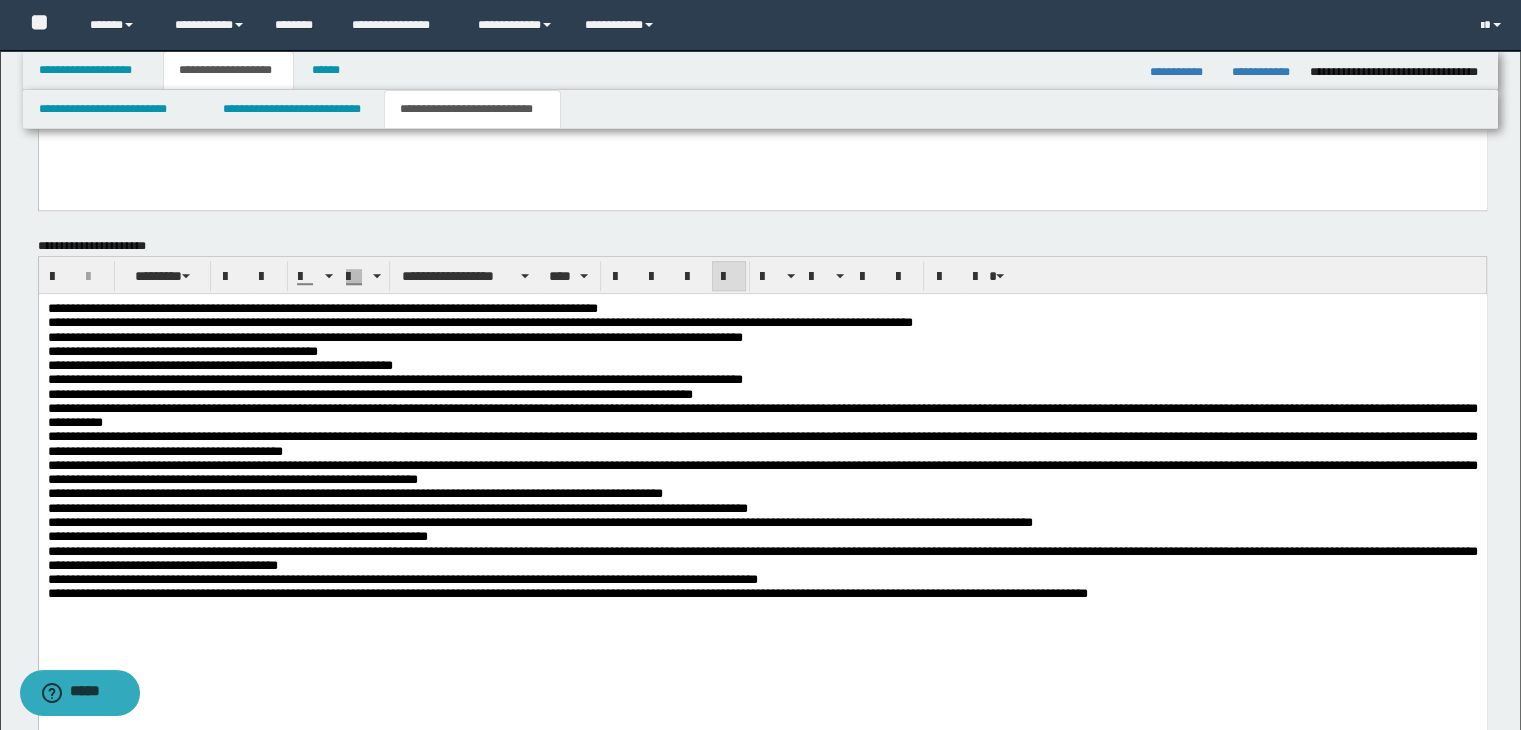 scroll, scrollTop: 1511, scrollLeft: 0, axis: vertical 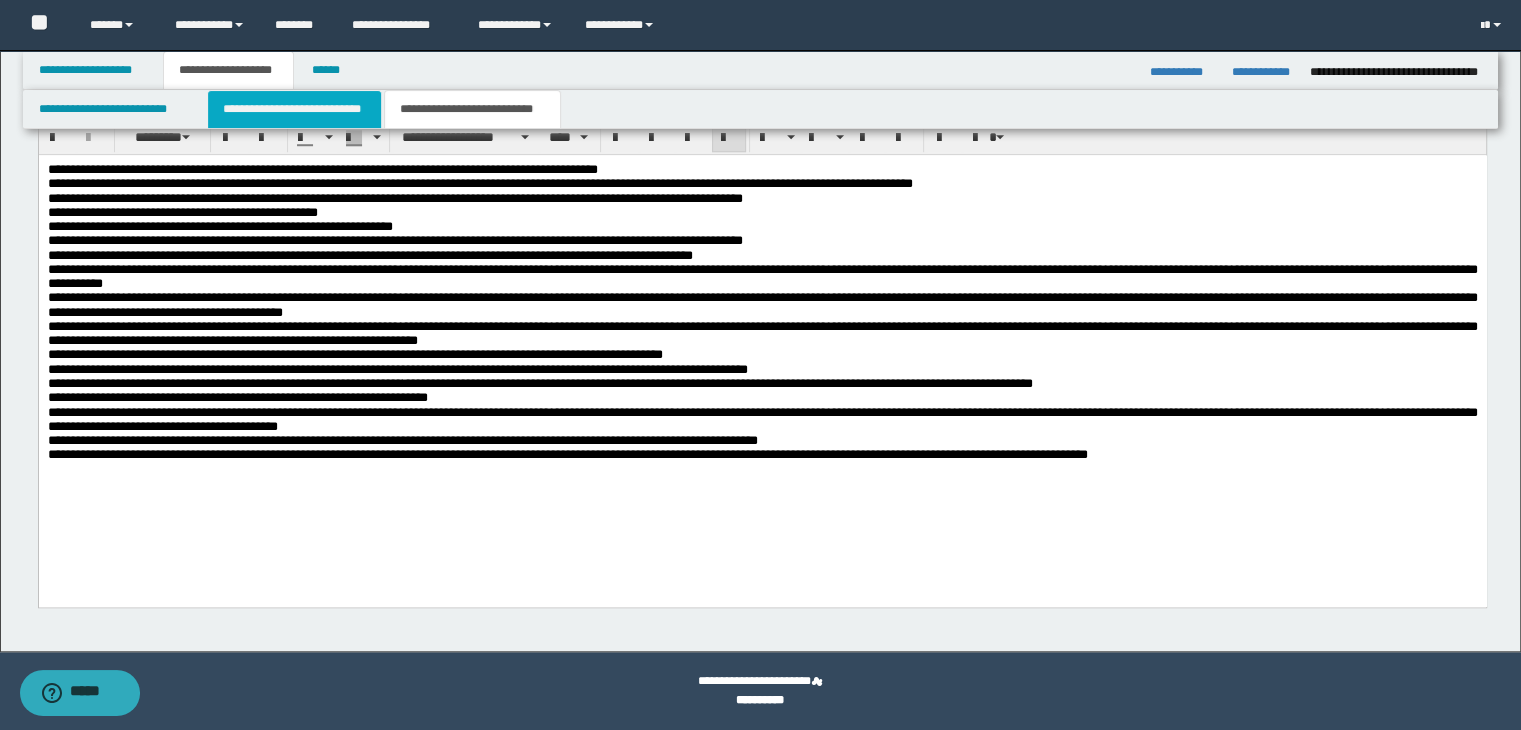 click on "**********" at bounding box center [294, 109] 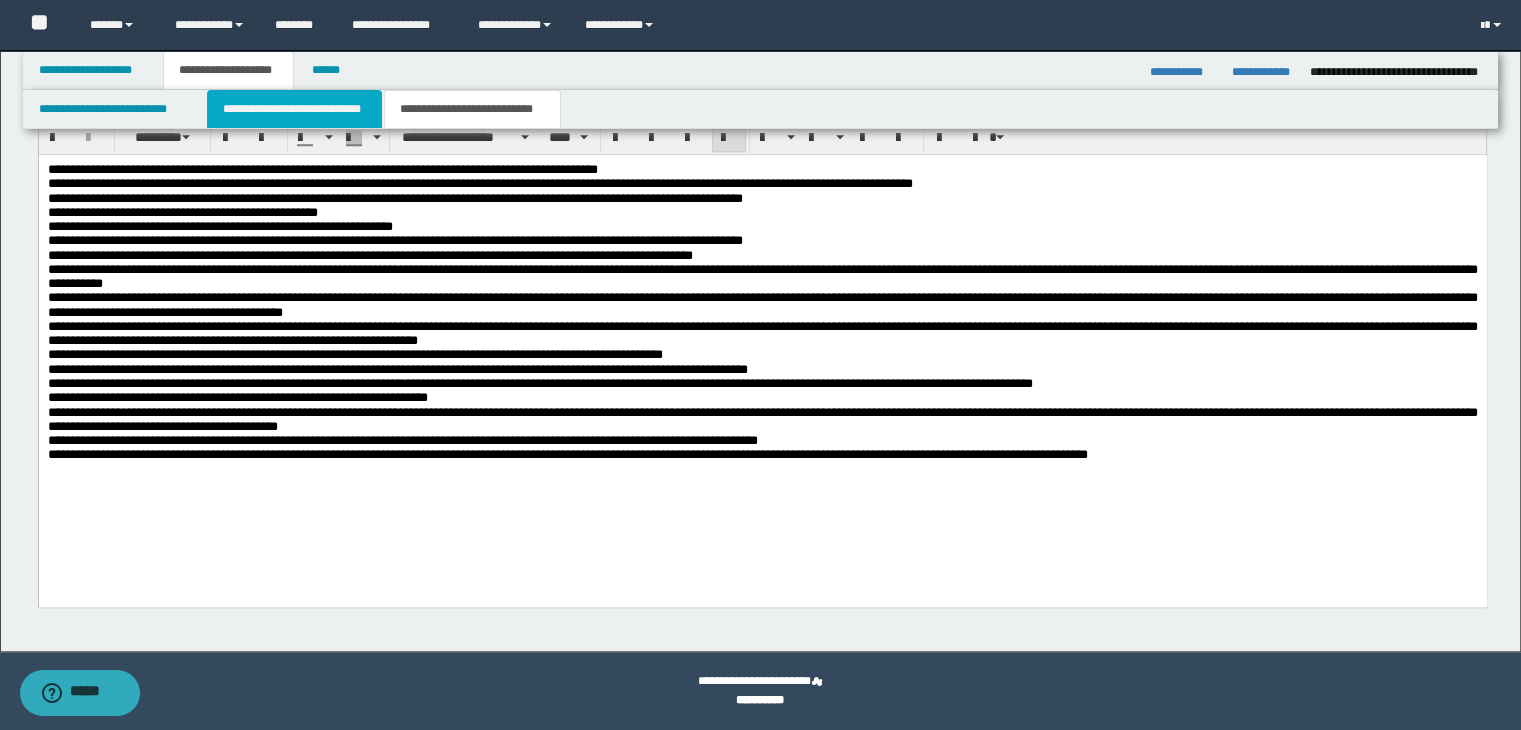 type 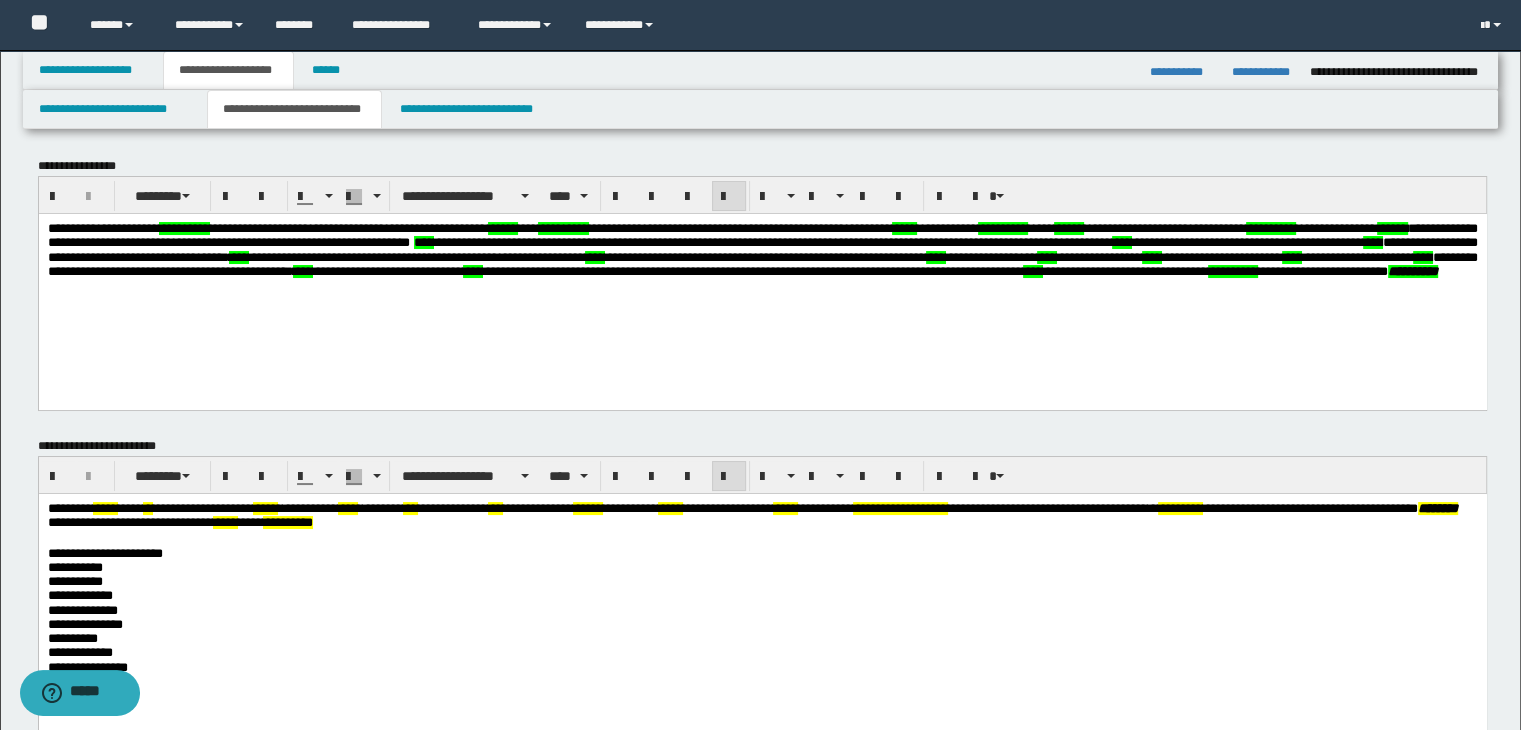 scroll, scrollTop: 0, scrollLeft: 0, axis: both 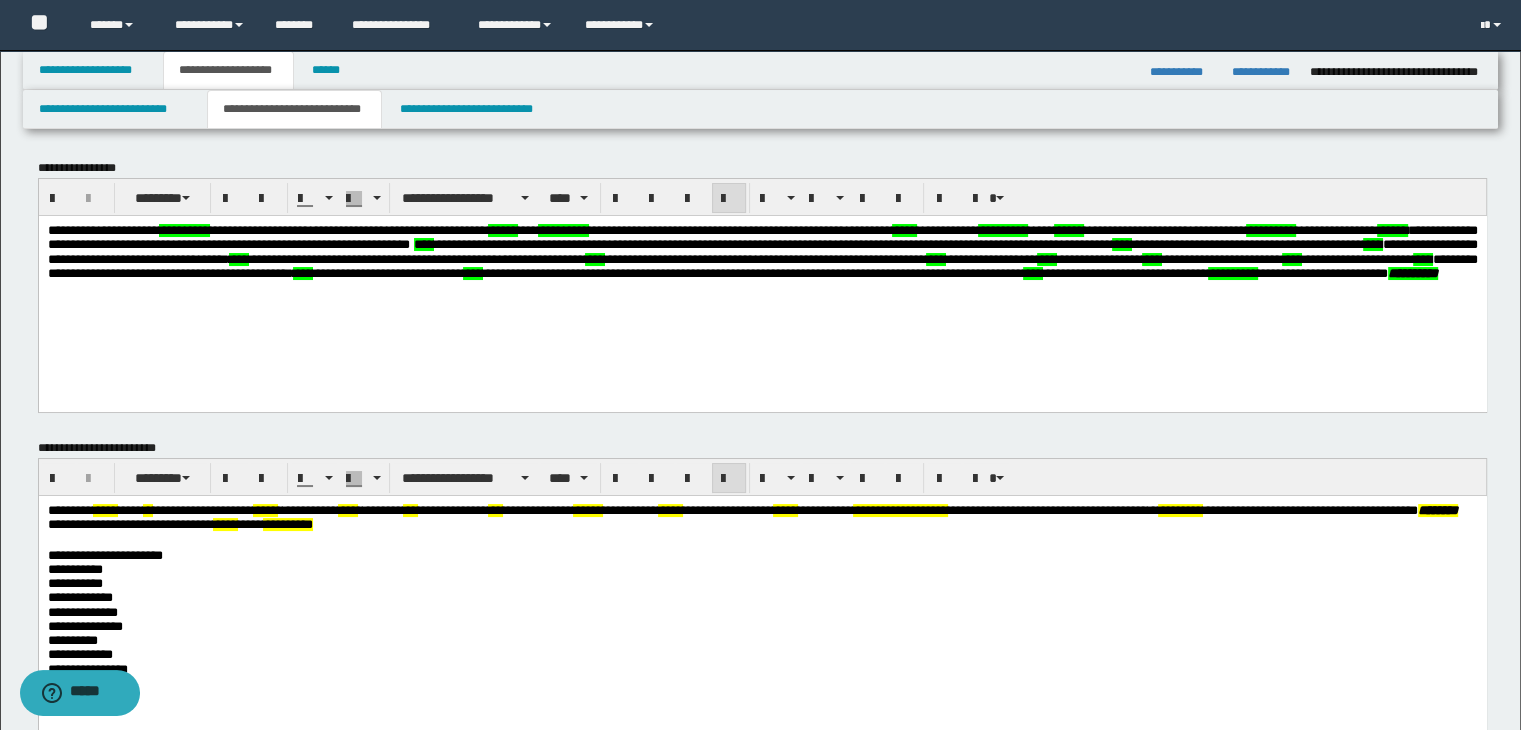 click on "**********" at bounding box center [762, 276] 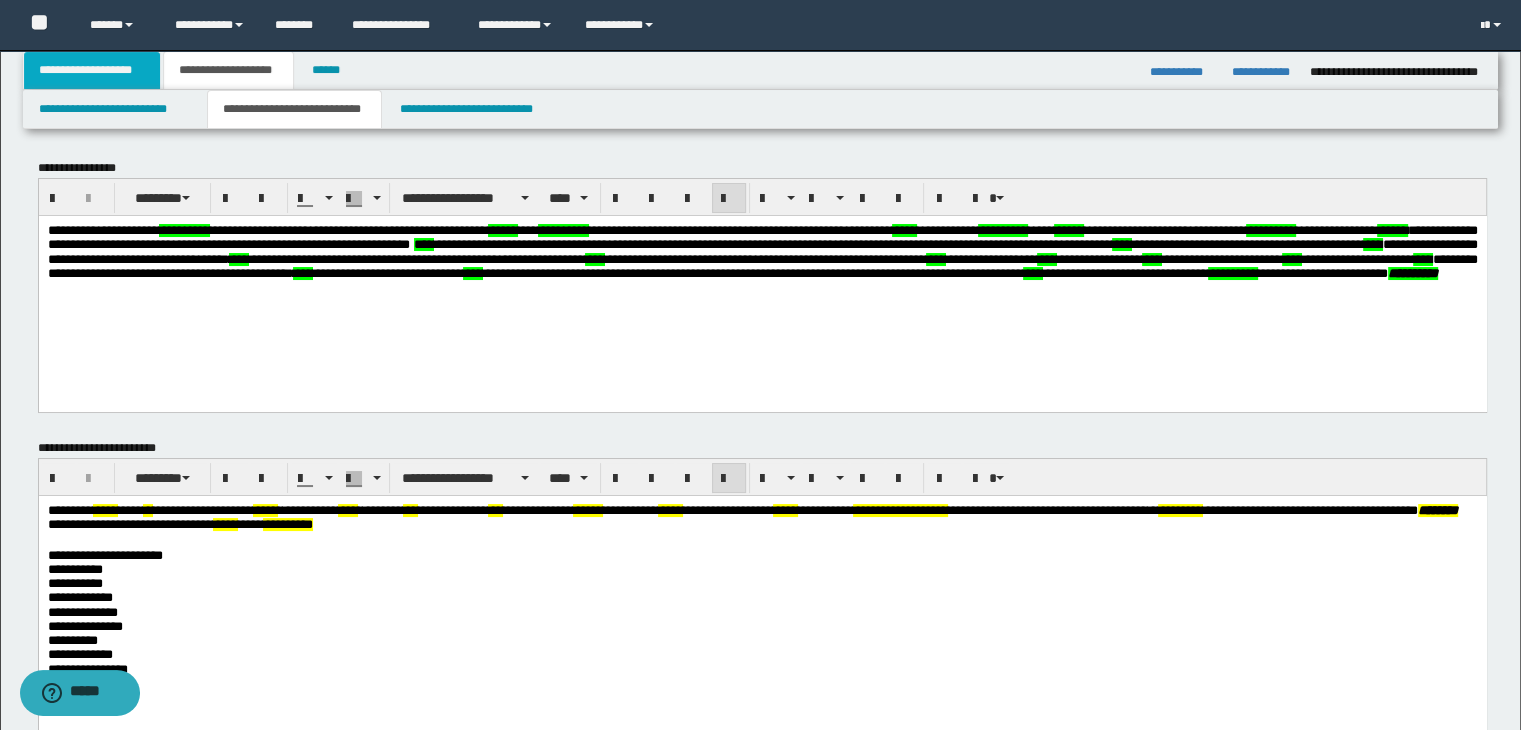 click on "**********" at bounding box center [92, 70] 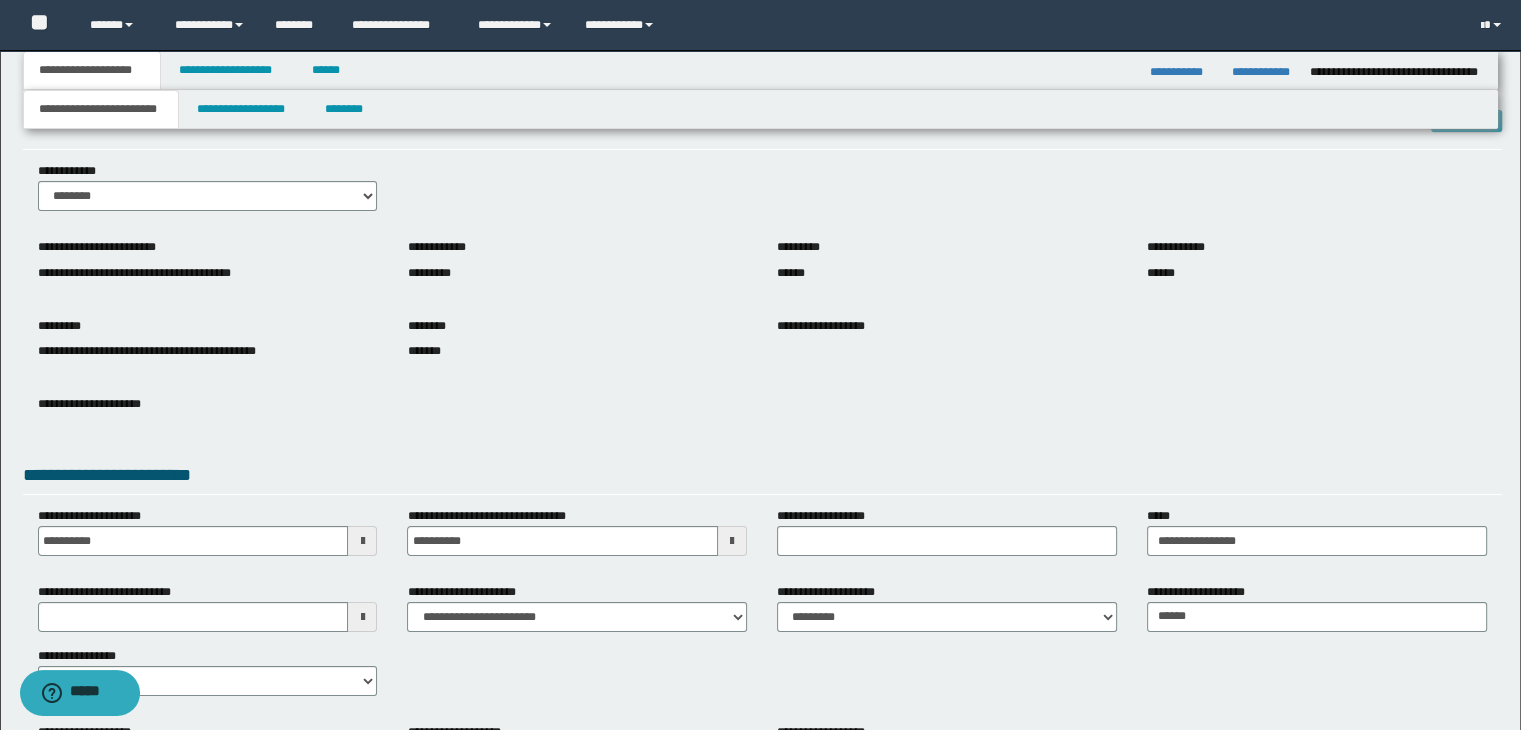 scroll, scrollTop: 100, scrollLeft: 0, axis: vertical 